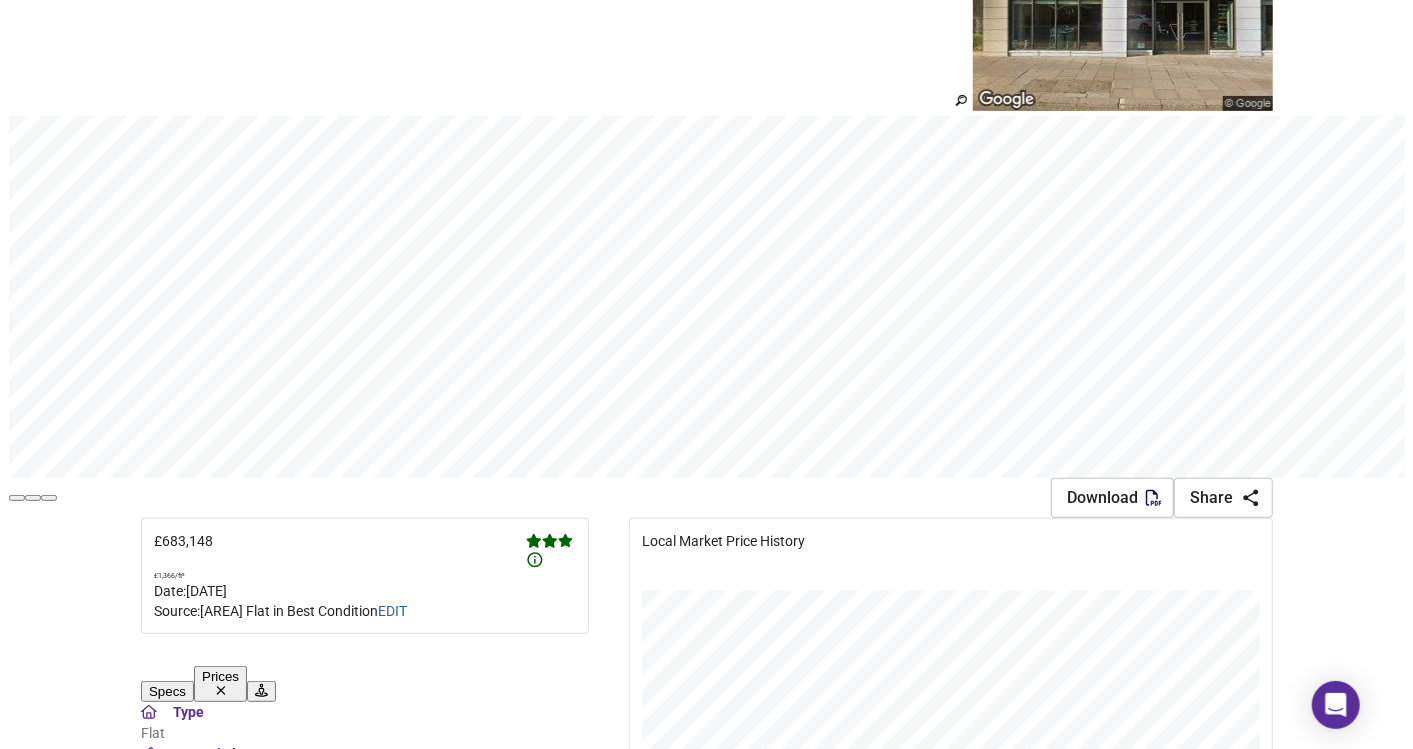 scroll, scrollTop: 0, scrollLeft: 0, axis: both 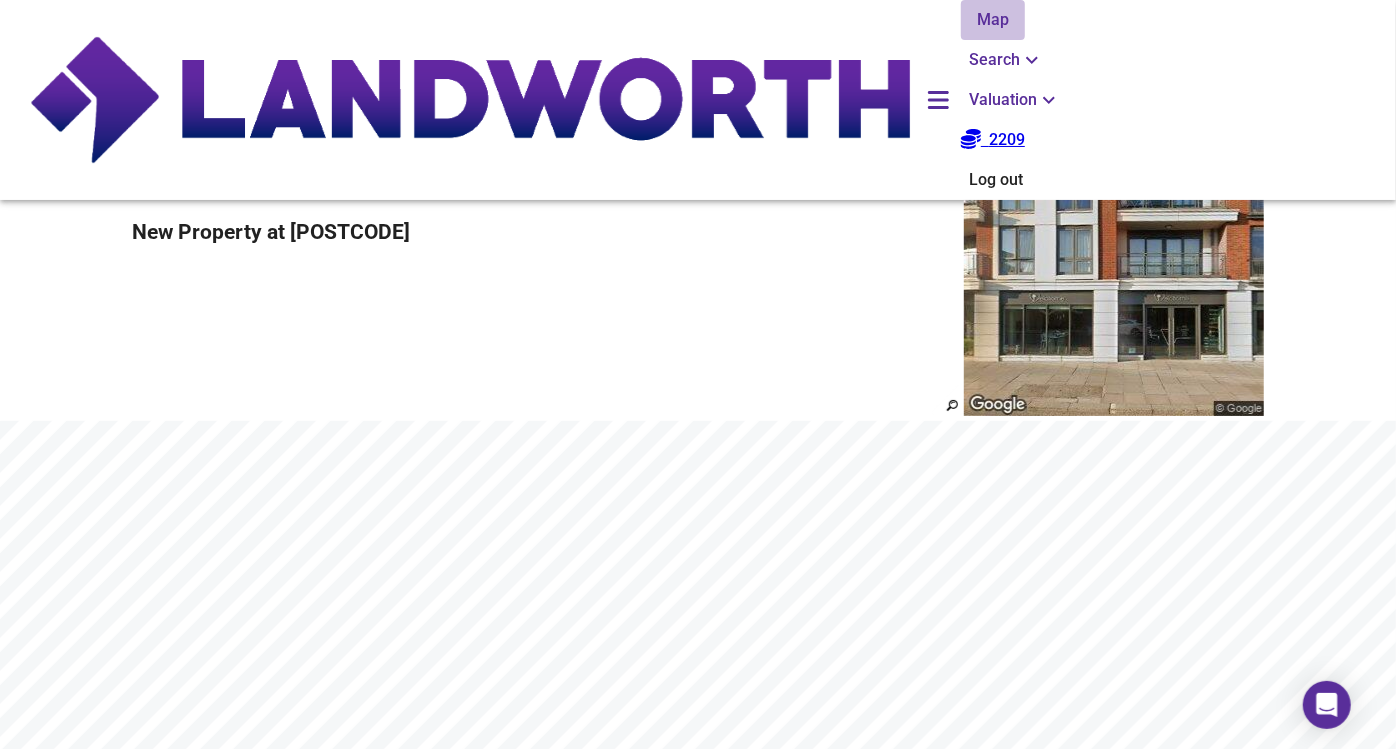 click on "Map" at bounding box center (993, 20) 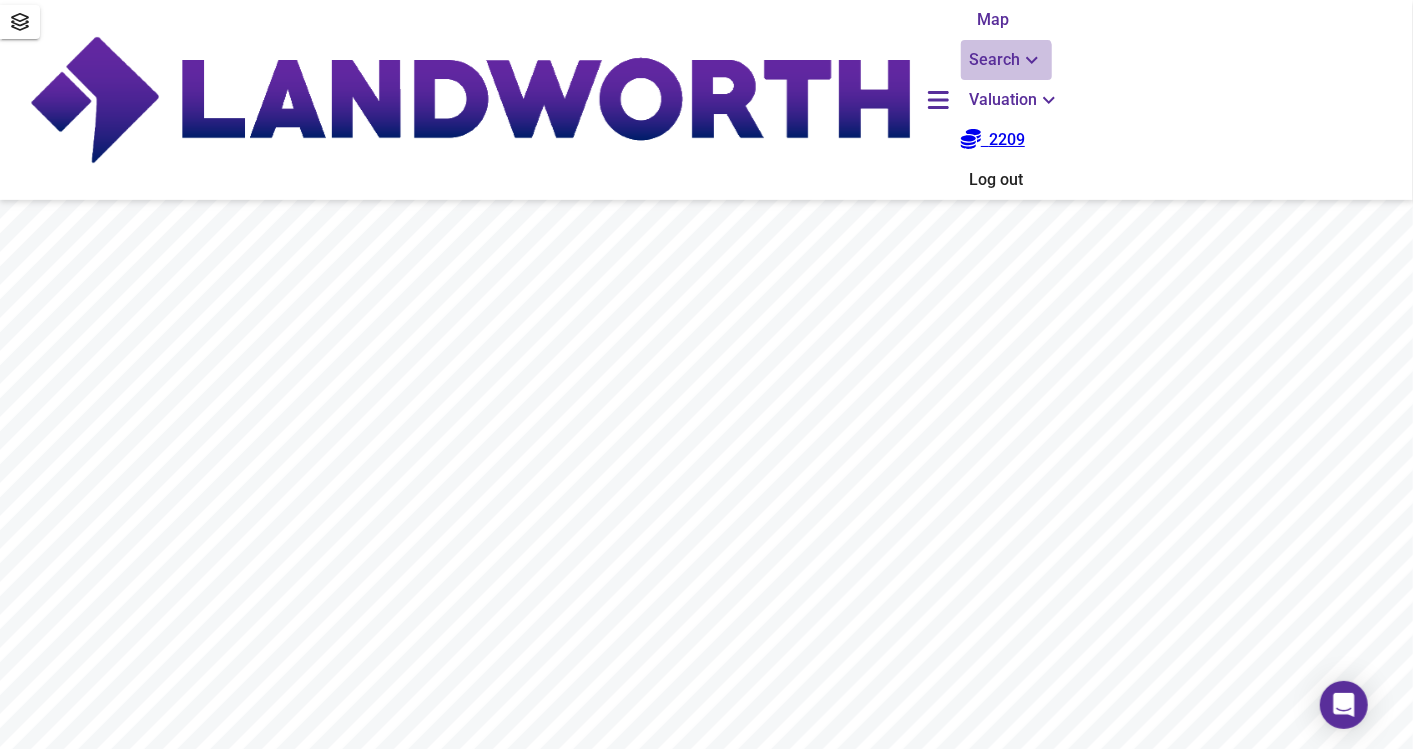click on "Search" at bounding box center [1006, 60] 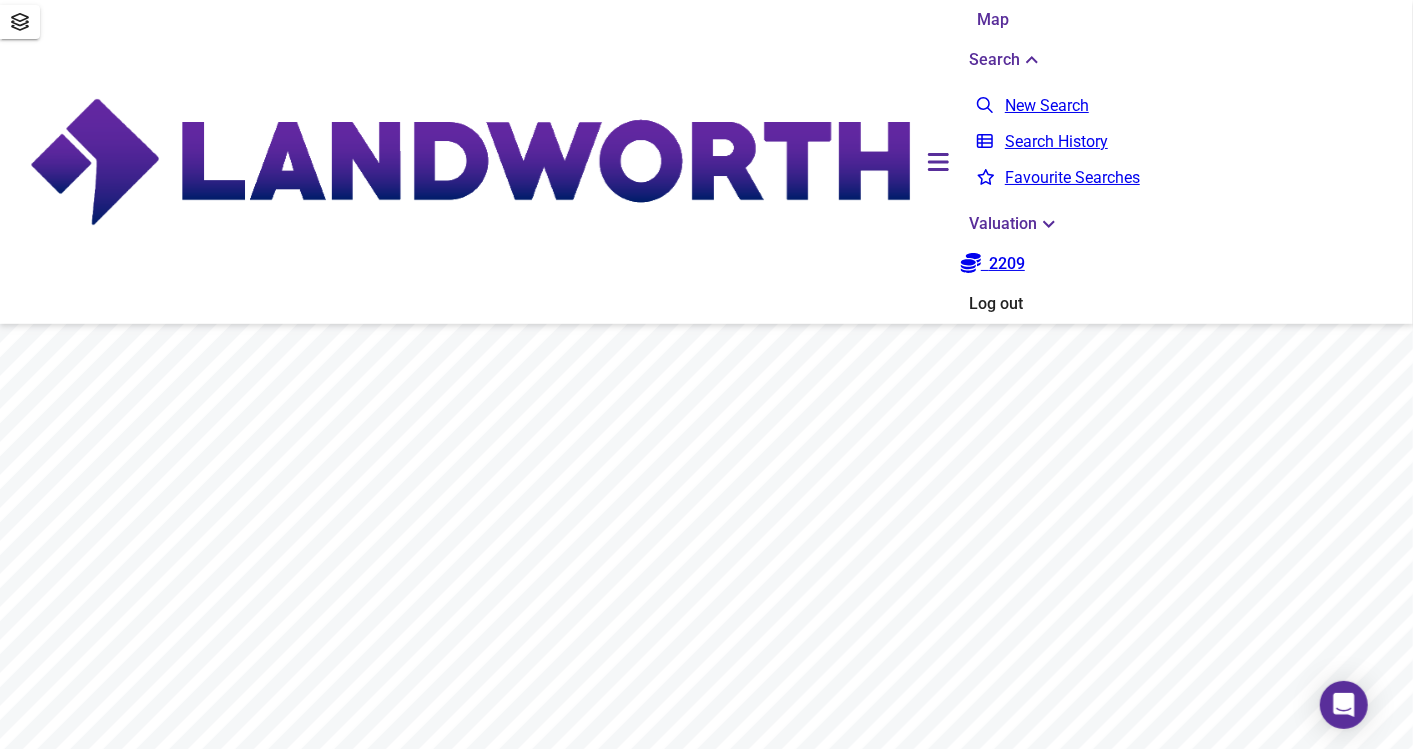 click on "Valuation" at bounding box center (1006, 60) 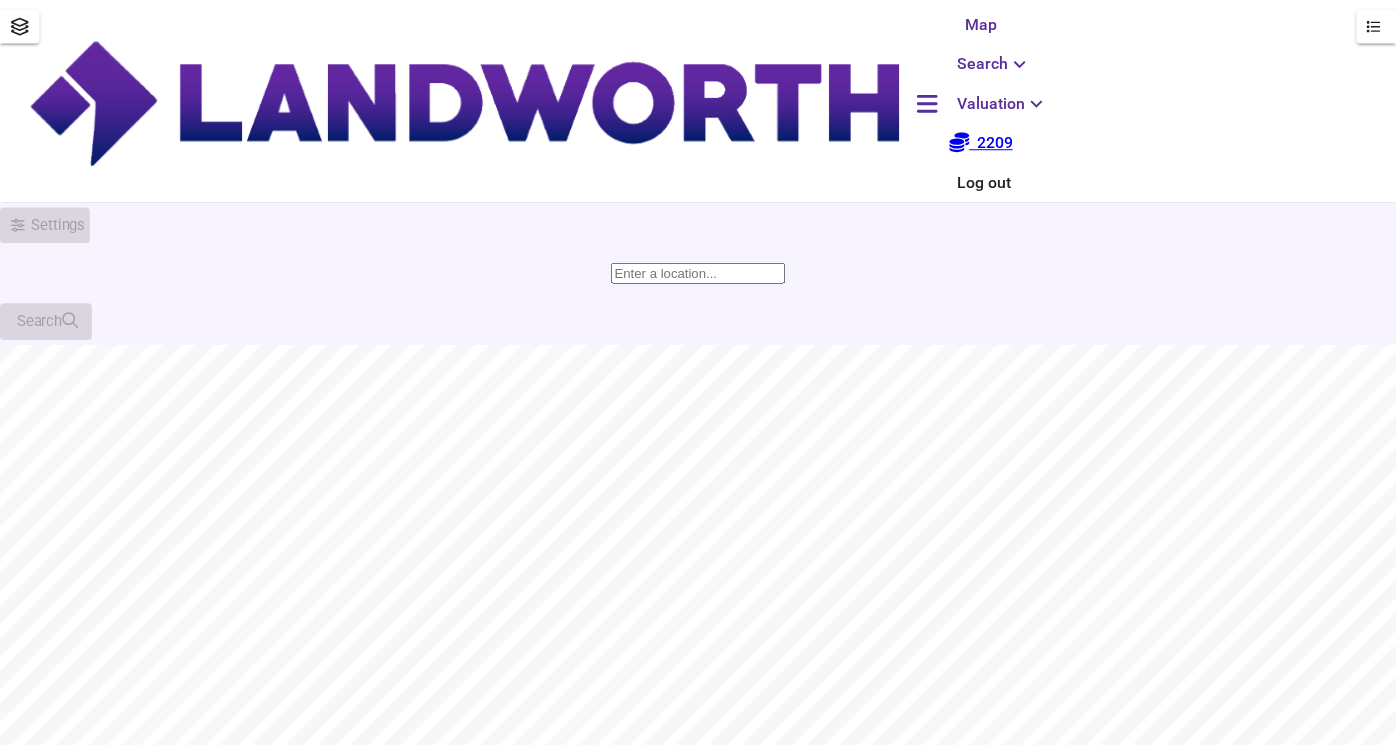 scroll, scrollTop: 0, scrollLeft: 0, axis: both 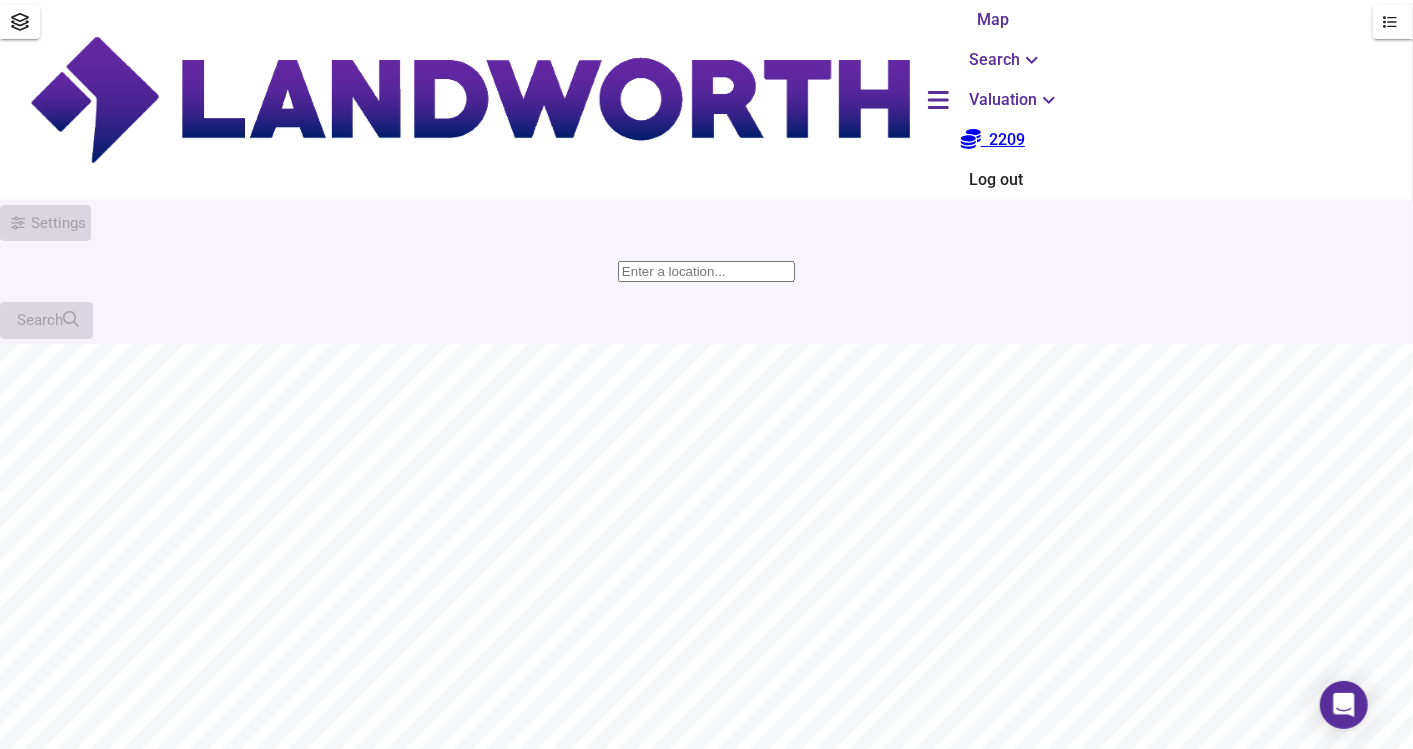 click at bounding box center [1032, 60] 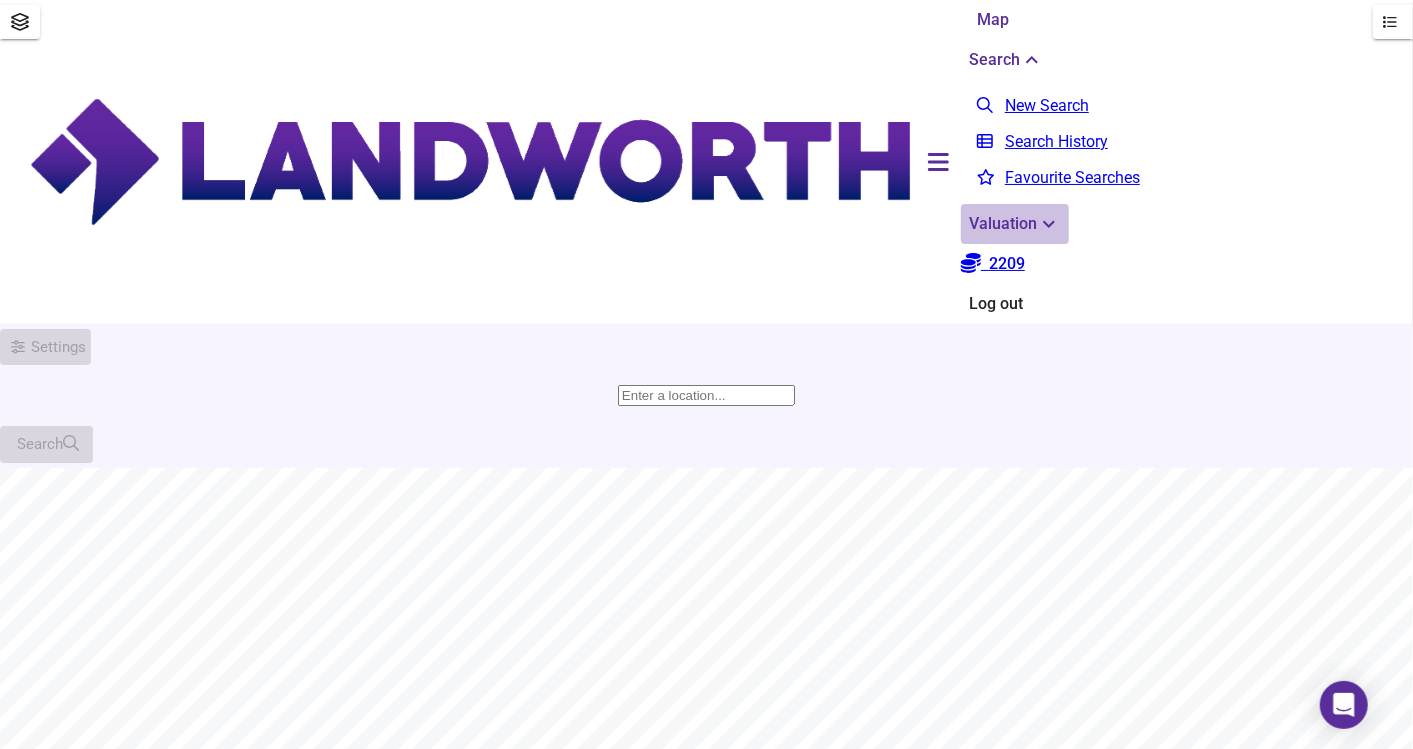 click on "Valuation" at bounding box center [1006, 60] 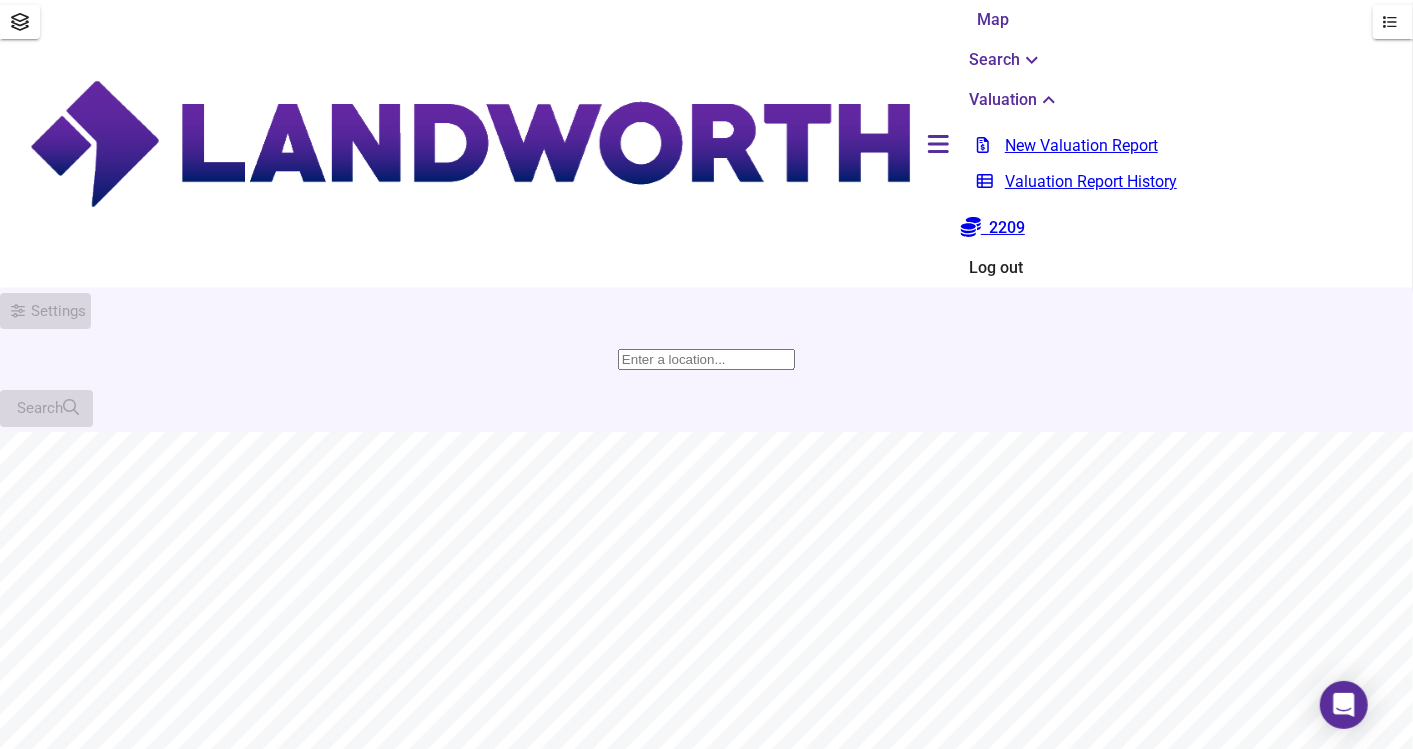 click on "Valuation" at bounding box center (1006, 60) 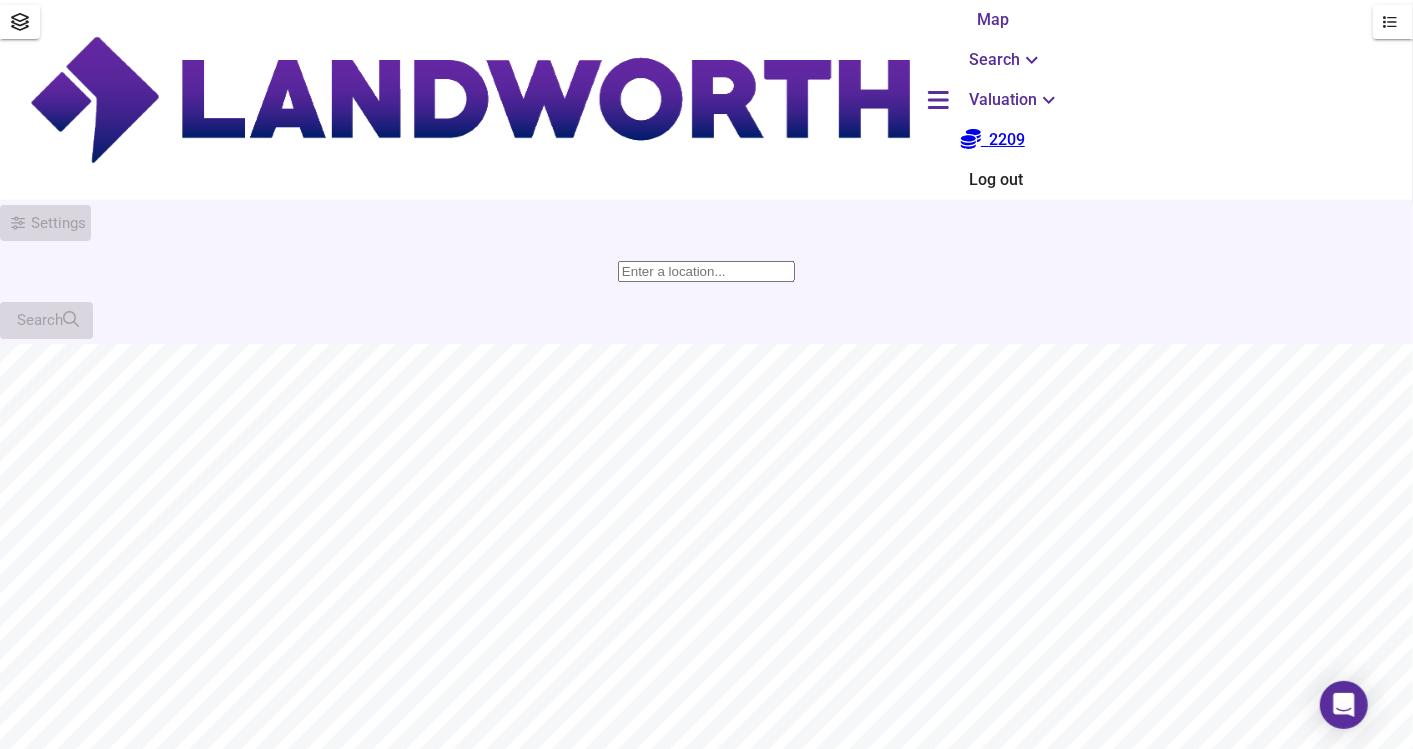type 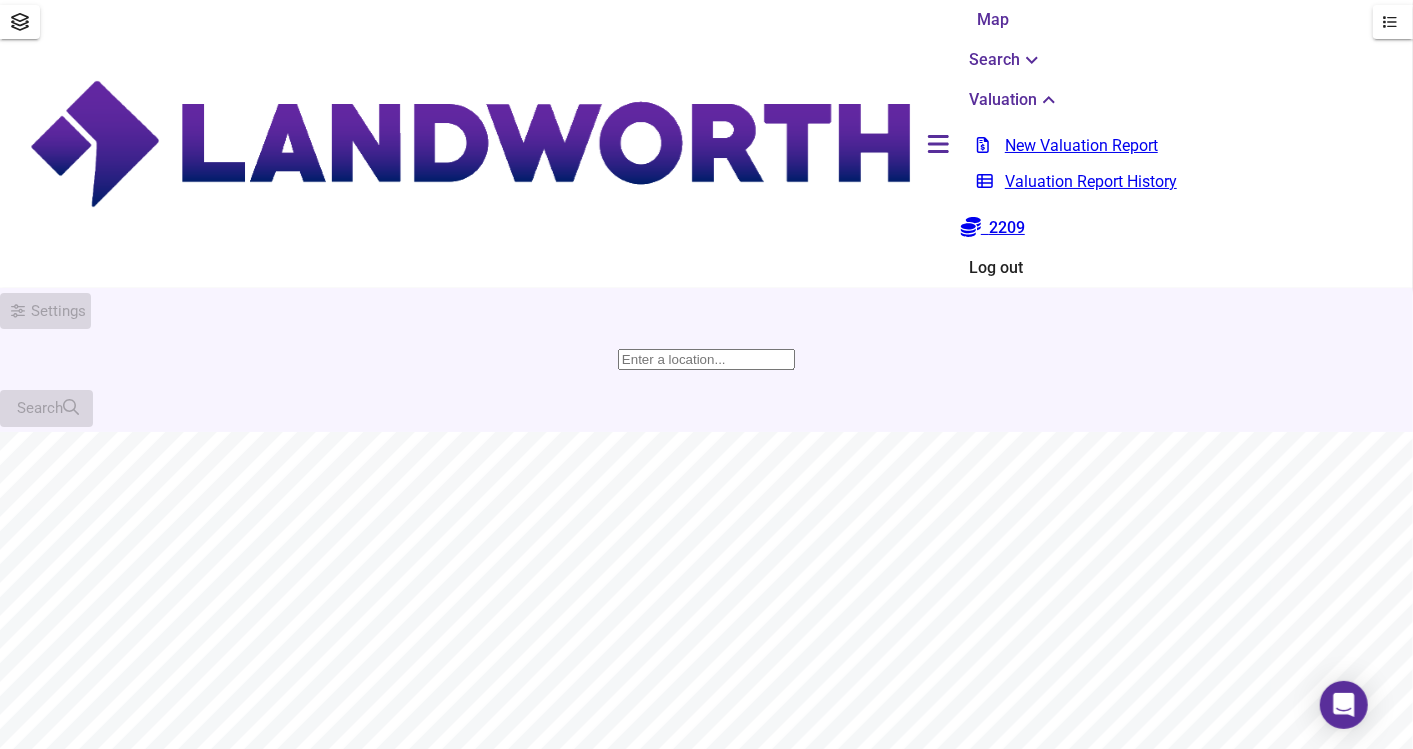 click on "New Valuation Report" at bounding box center [1077, 146] 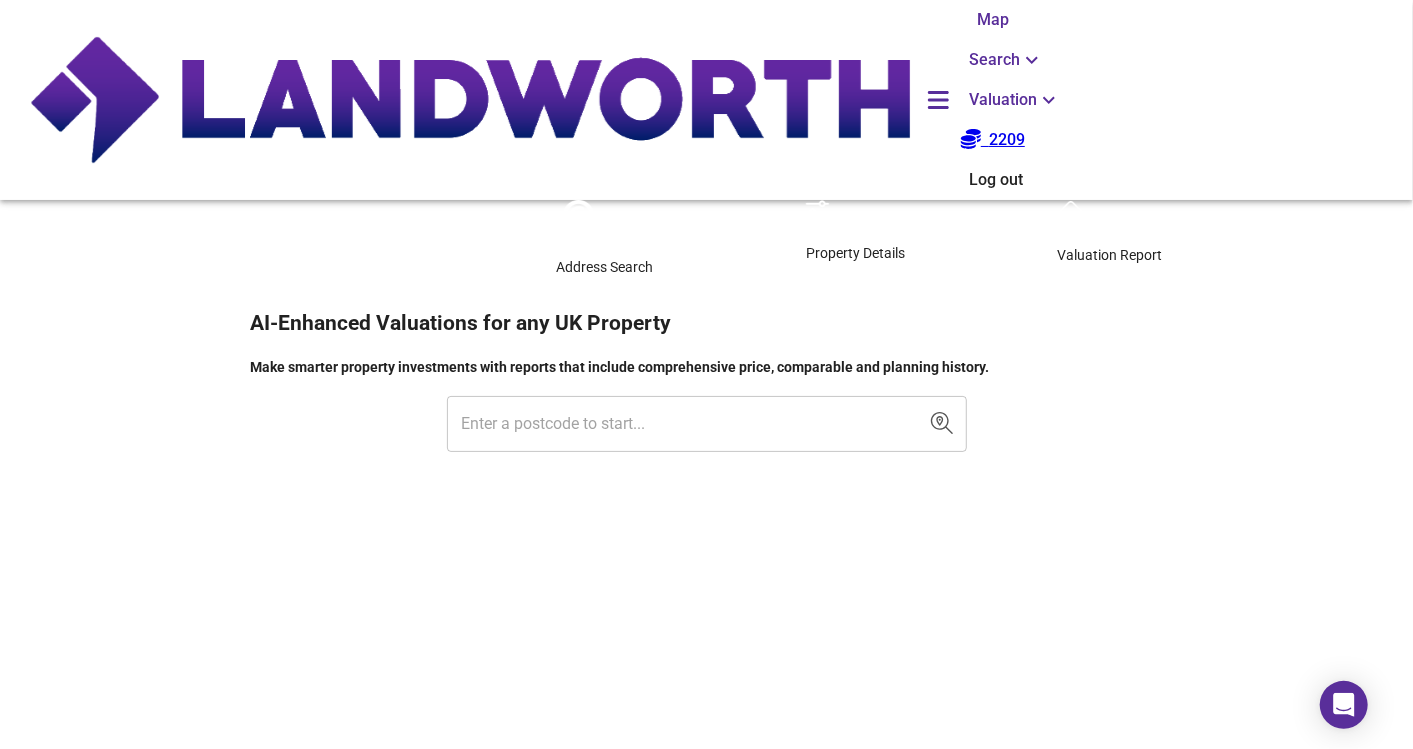 click at bounding box center [692, 424] 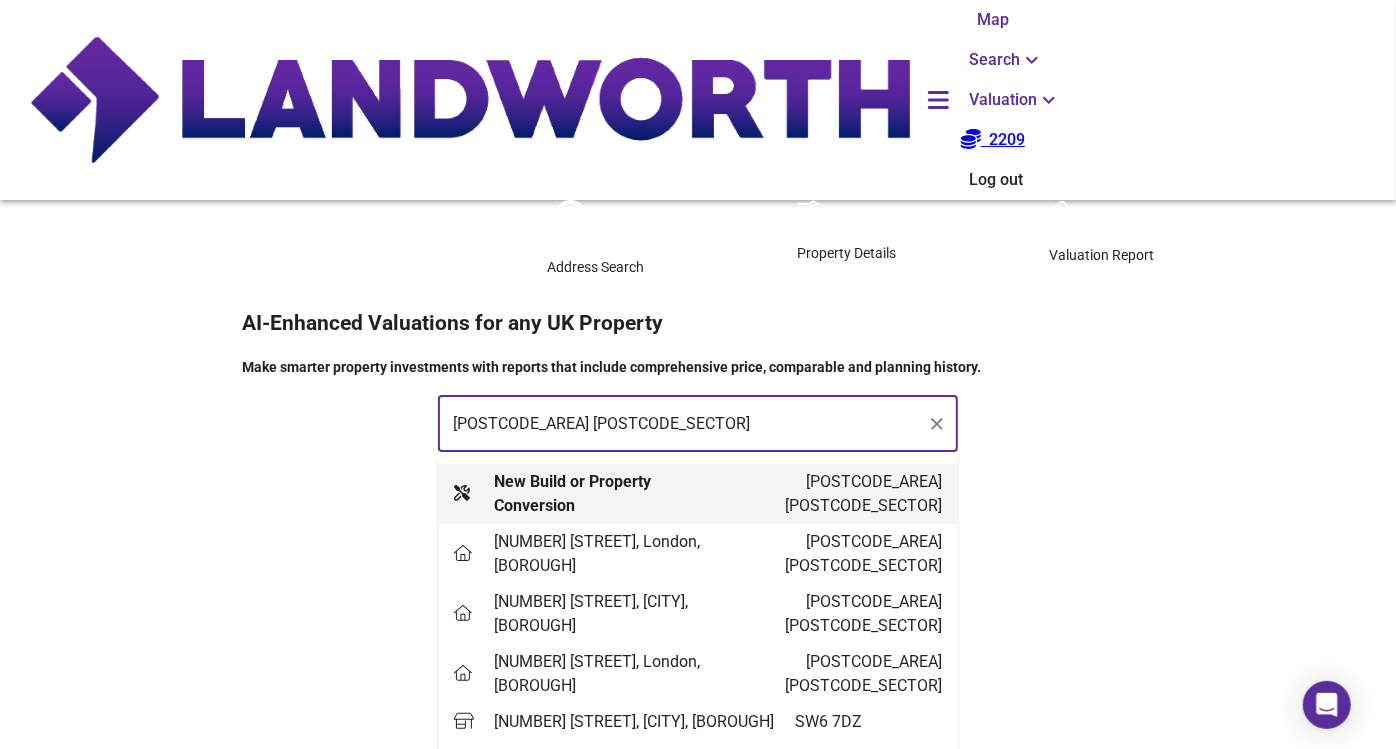 type on "[POSTCODE_AREA] [POSTCODE_SECTOR]" 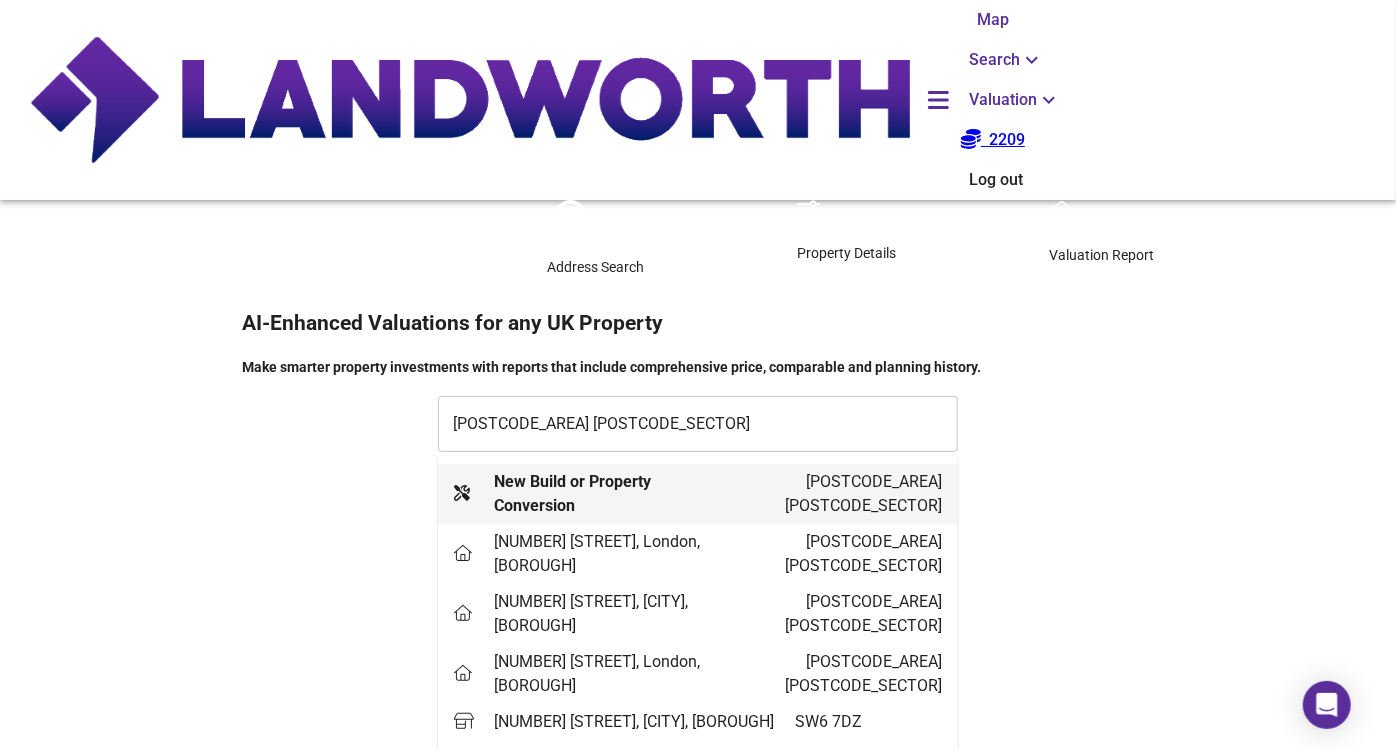 click on "New Build or Property Conversion    [POSTCODE]" at bounding box center [698, 494] 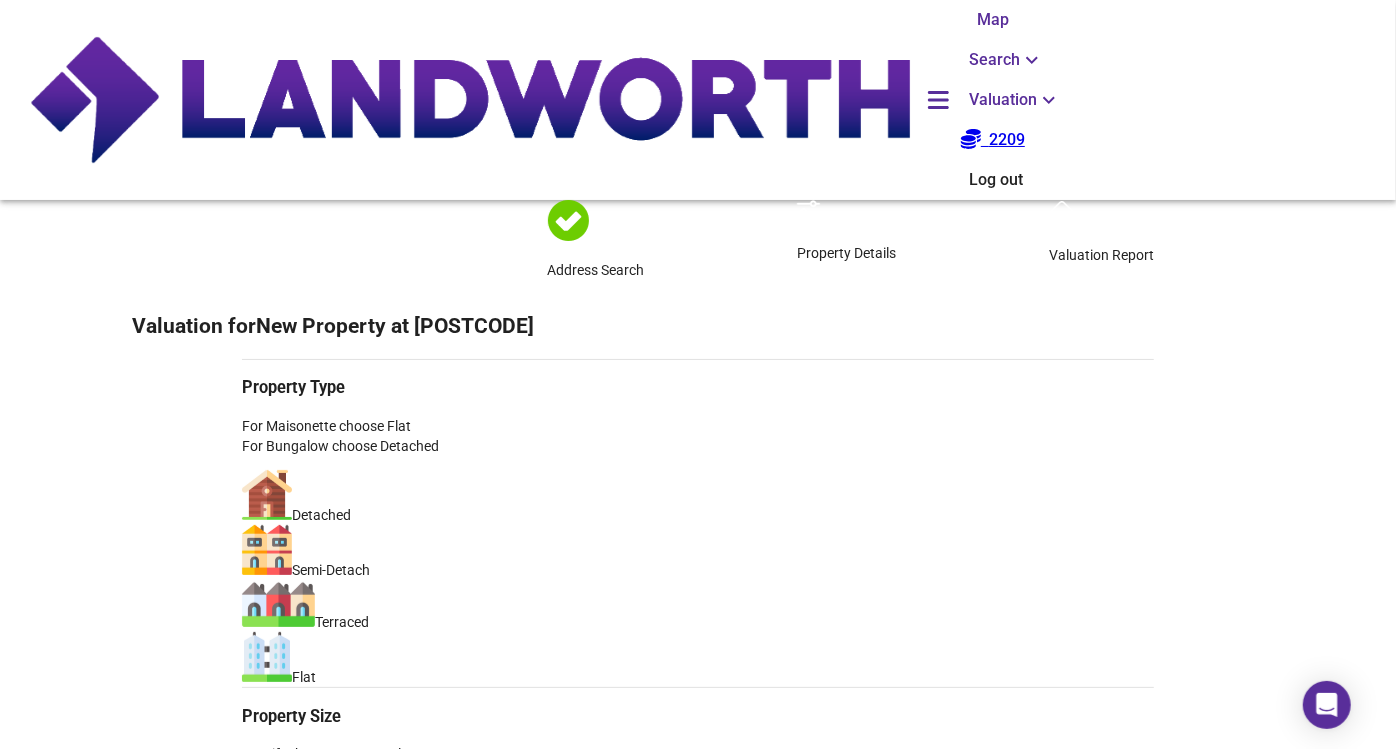 scroll, scrollTop: 333, scrollLeft: 0, axis: vertical 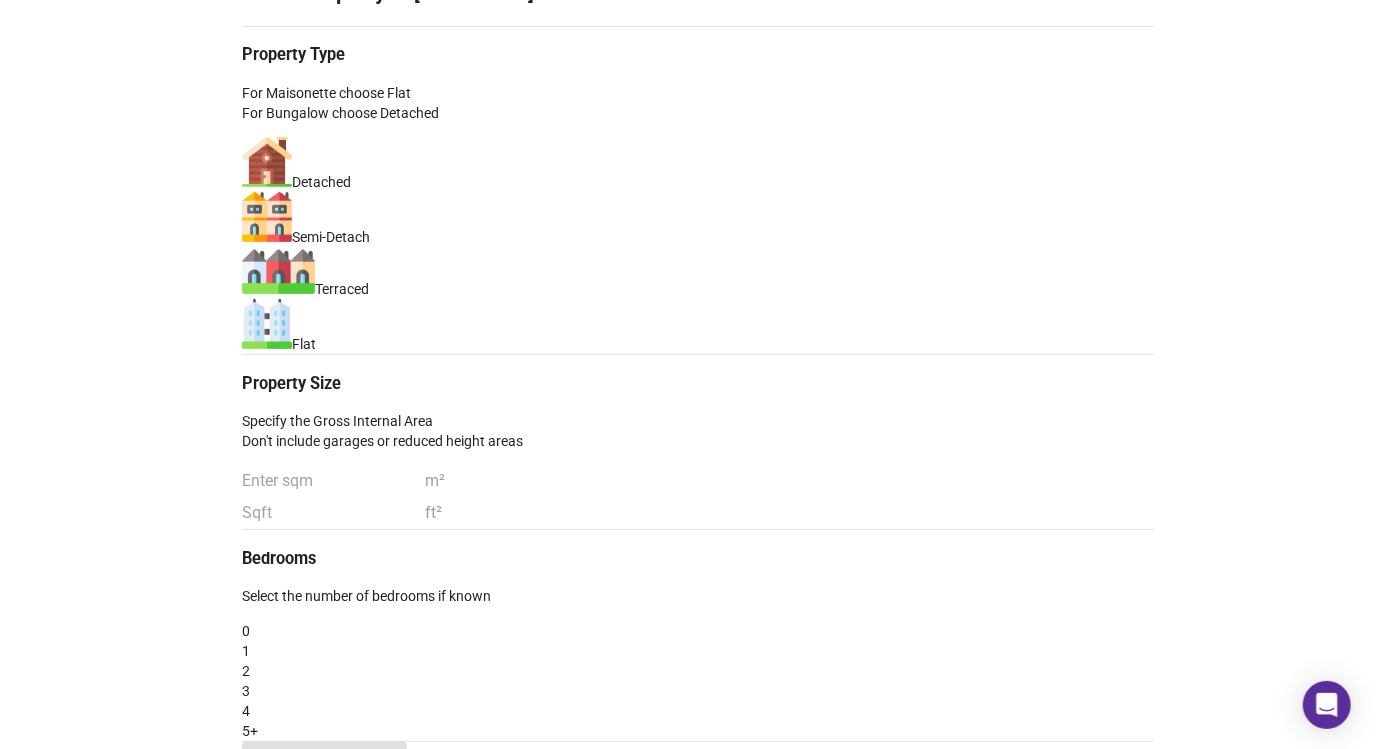 click on "Detached" at bounding box center (698, 164) 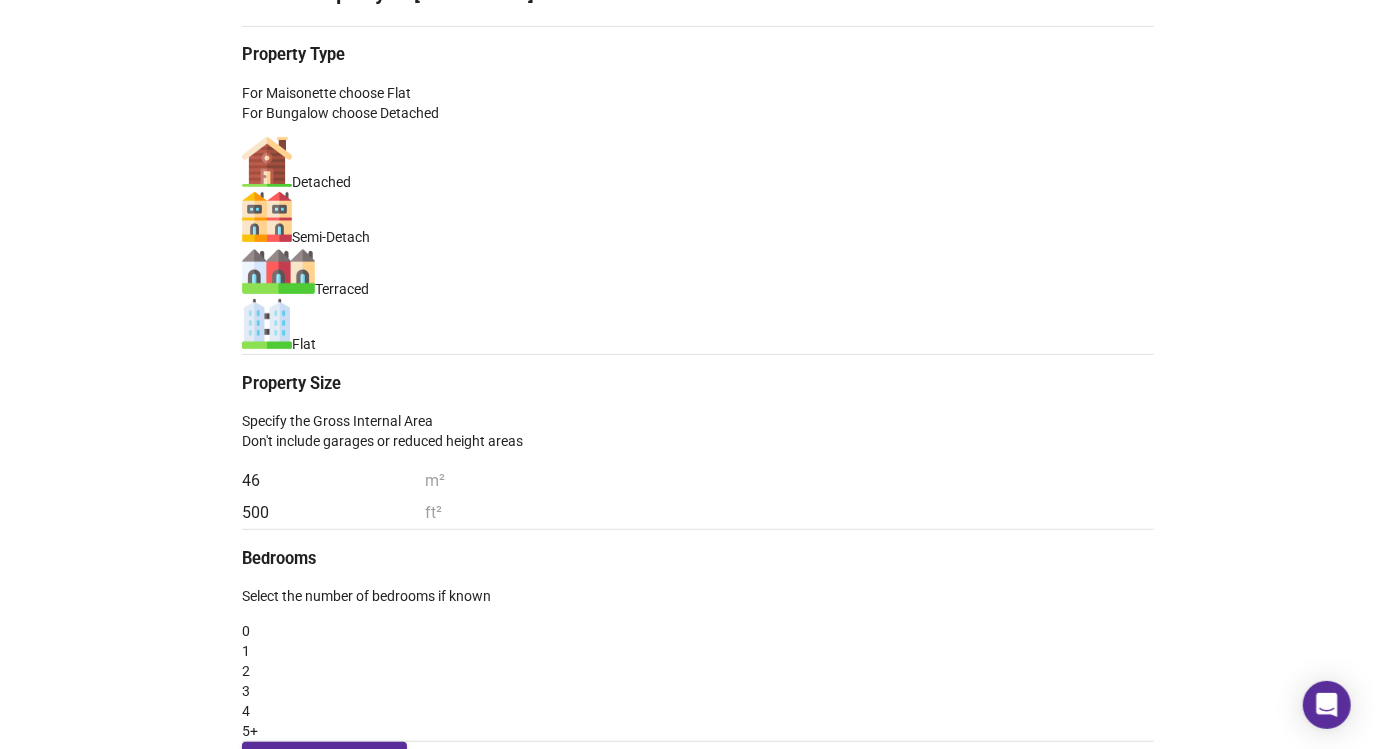 type on "500" 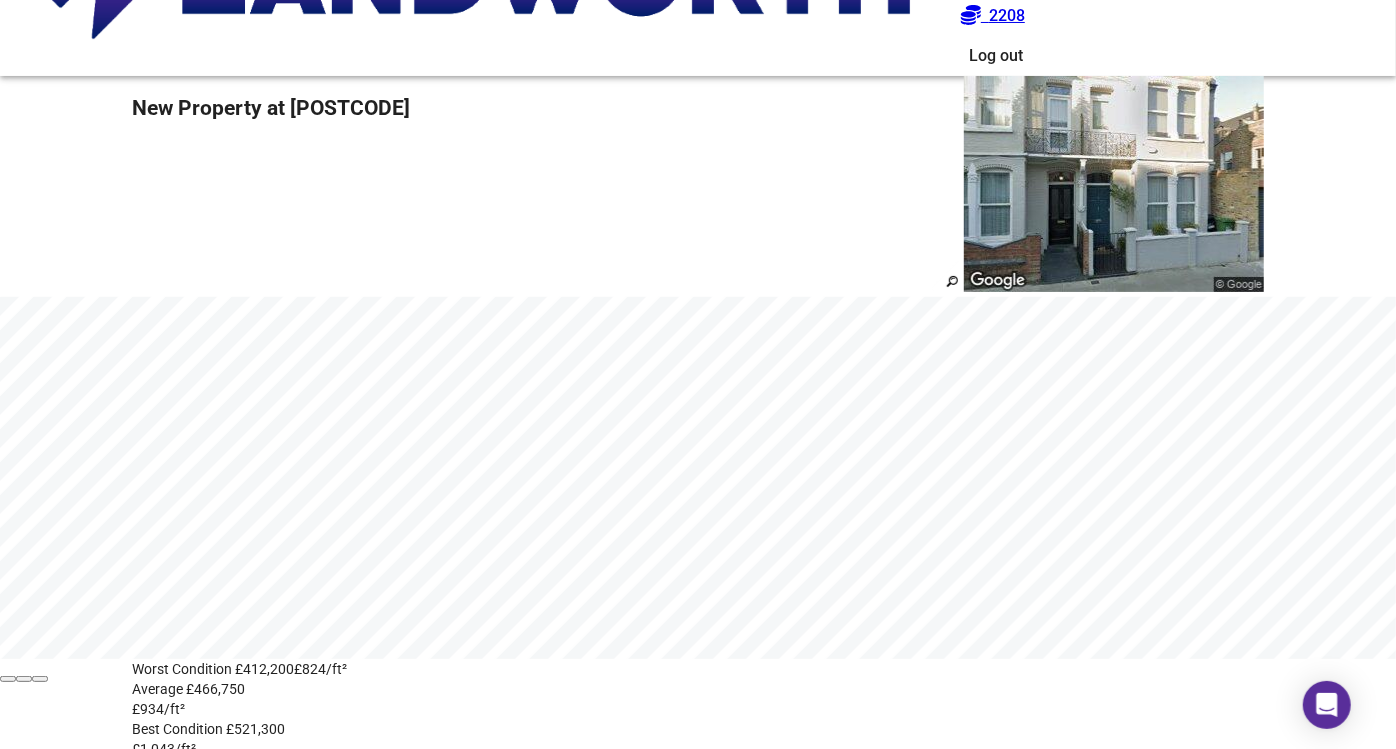 scroll, scrollTop: 222, scrollLeft: 0, axis: vertical 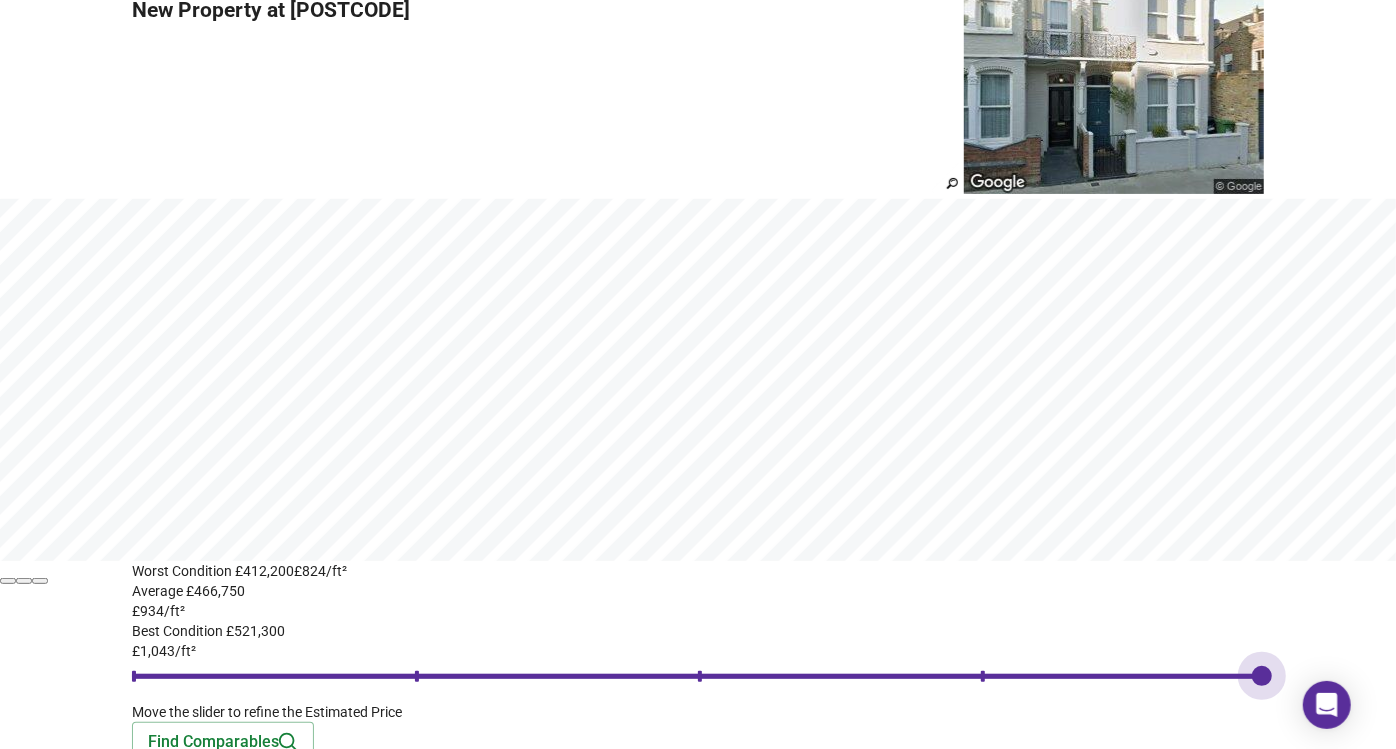 click at bounding box center (698, 679) 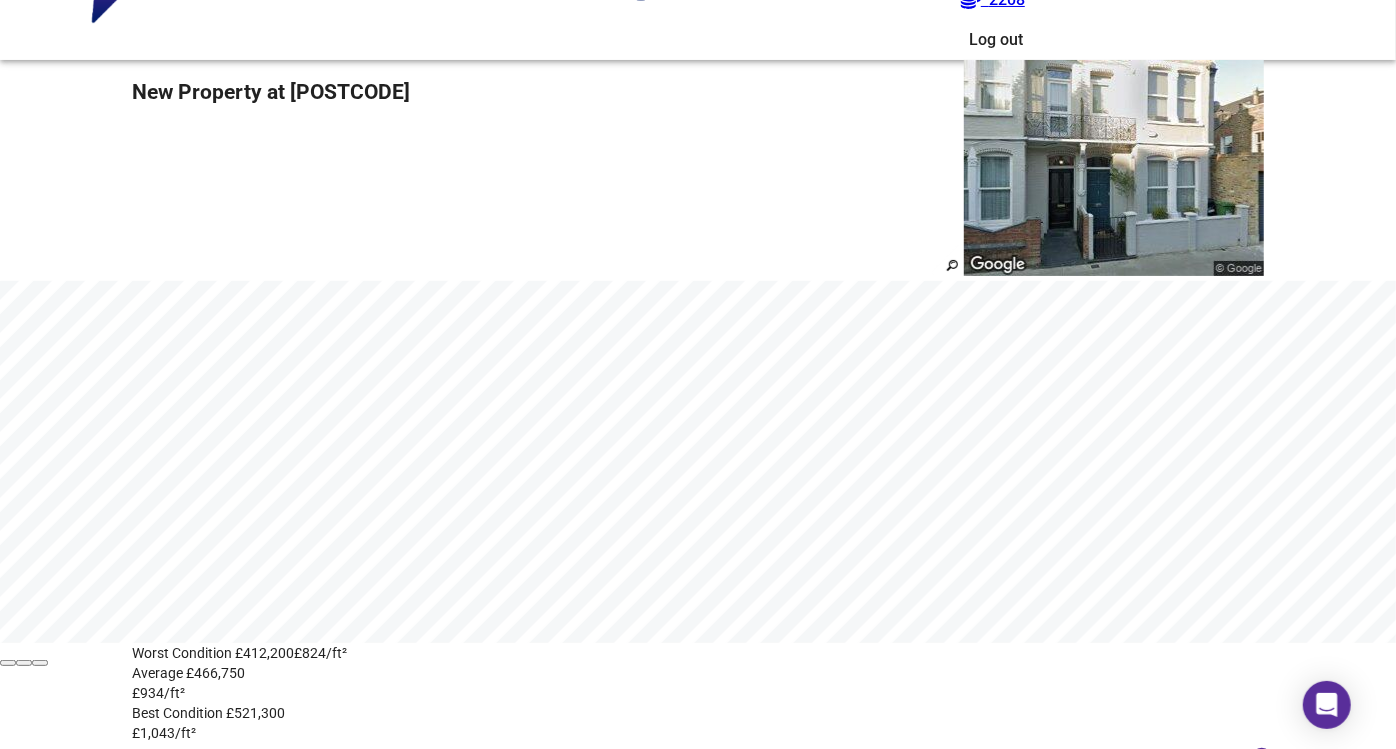 scroll, scrollTop: 111, scrollLeft: 0, axis: vertical 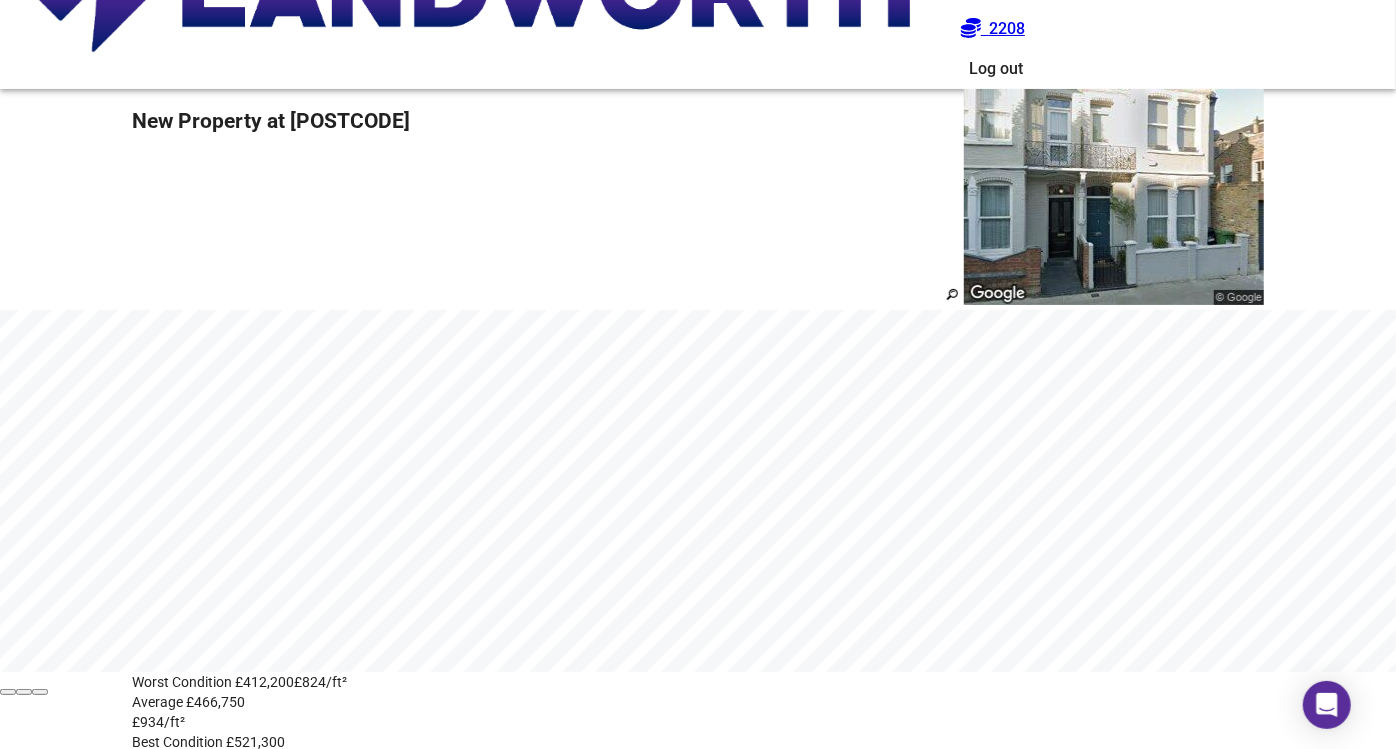 click at bounding box center [698, 790] 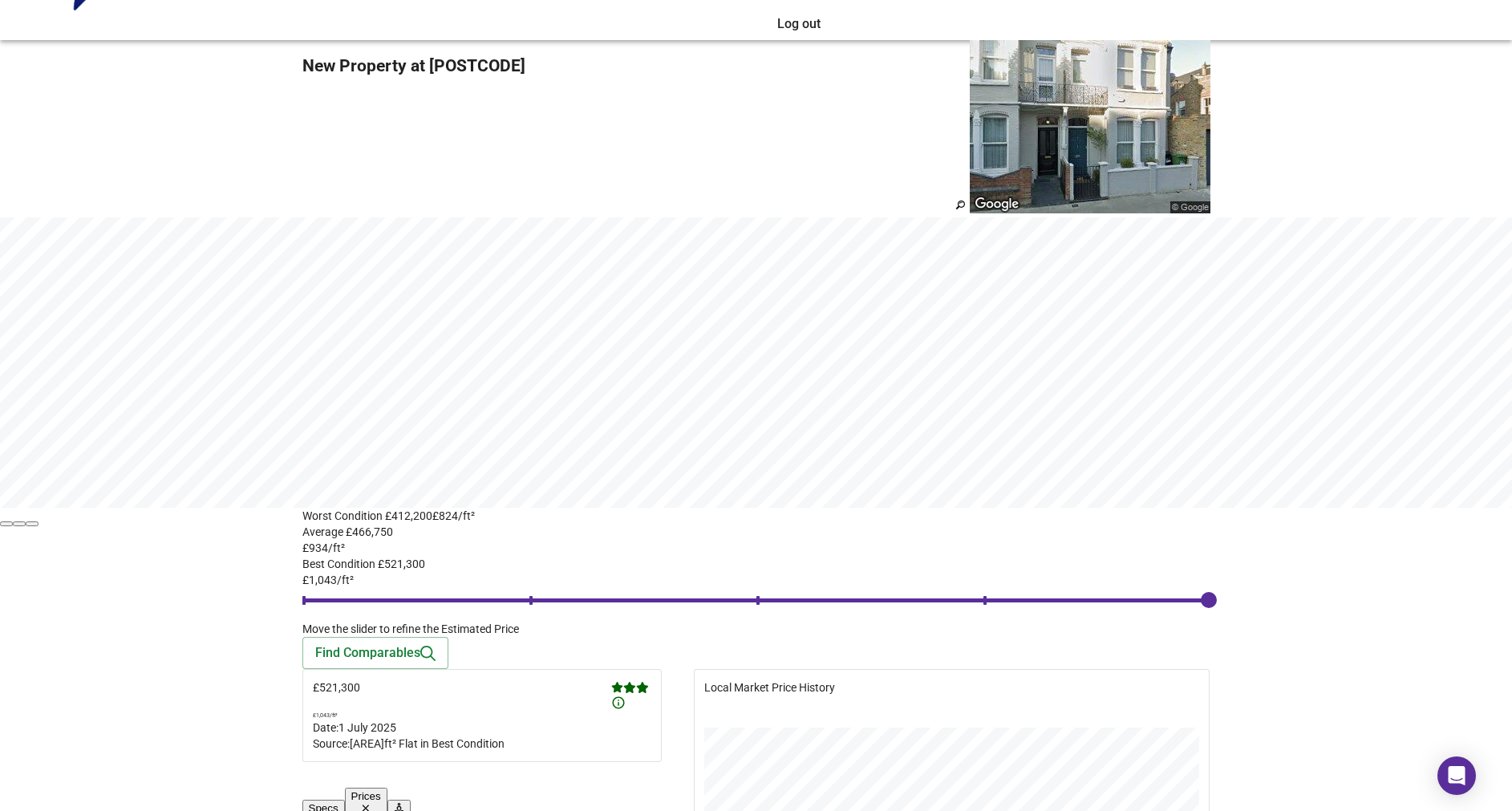scroll, scrollTop: 0, scrollLeft: 0, axis: both 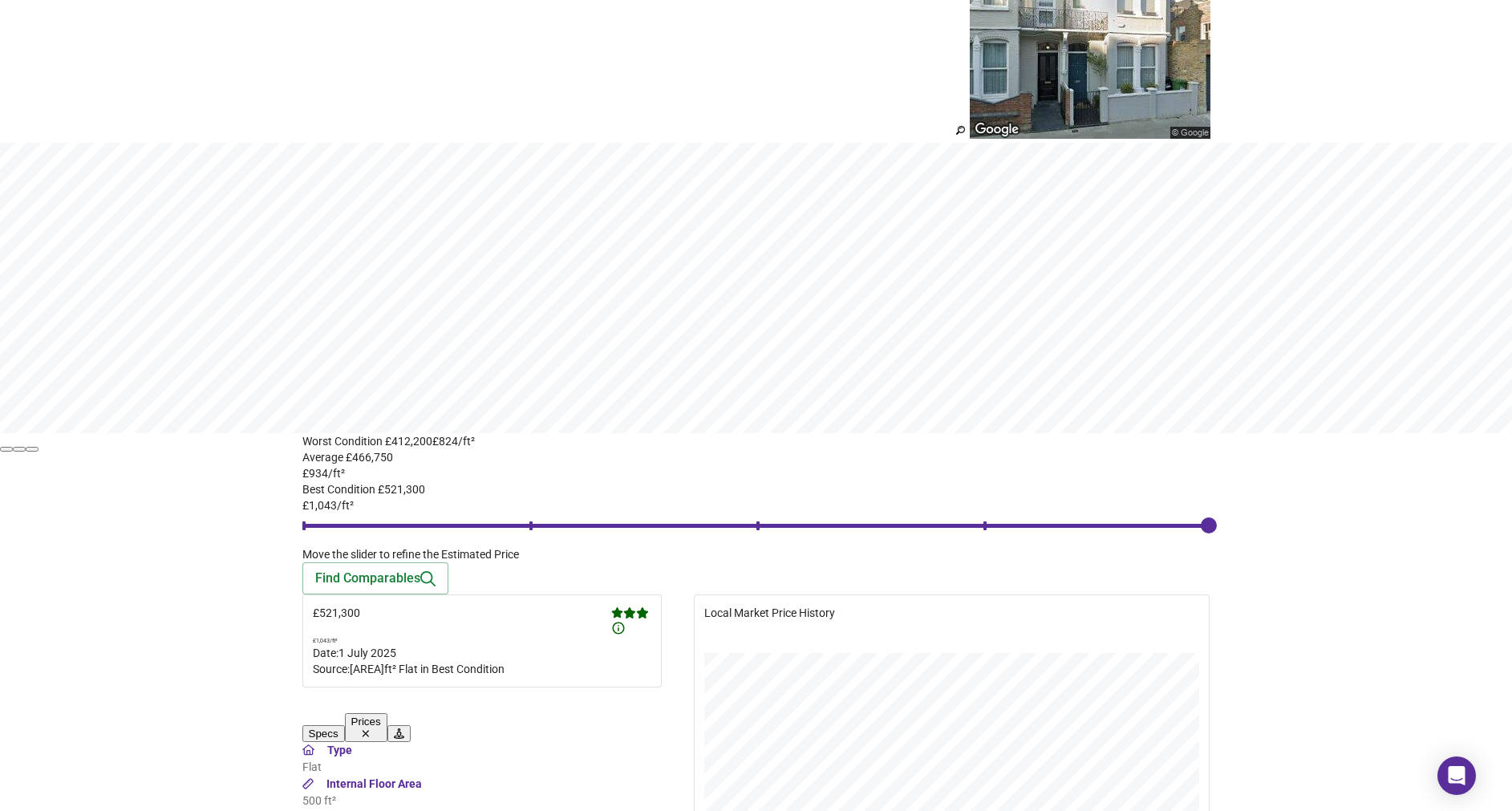 click on "Run Searches" at bounding box center (59, 975) 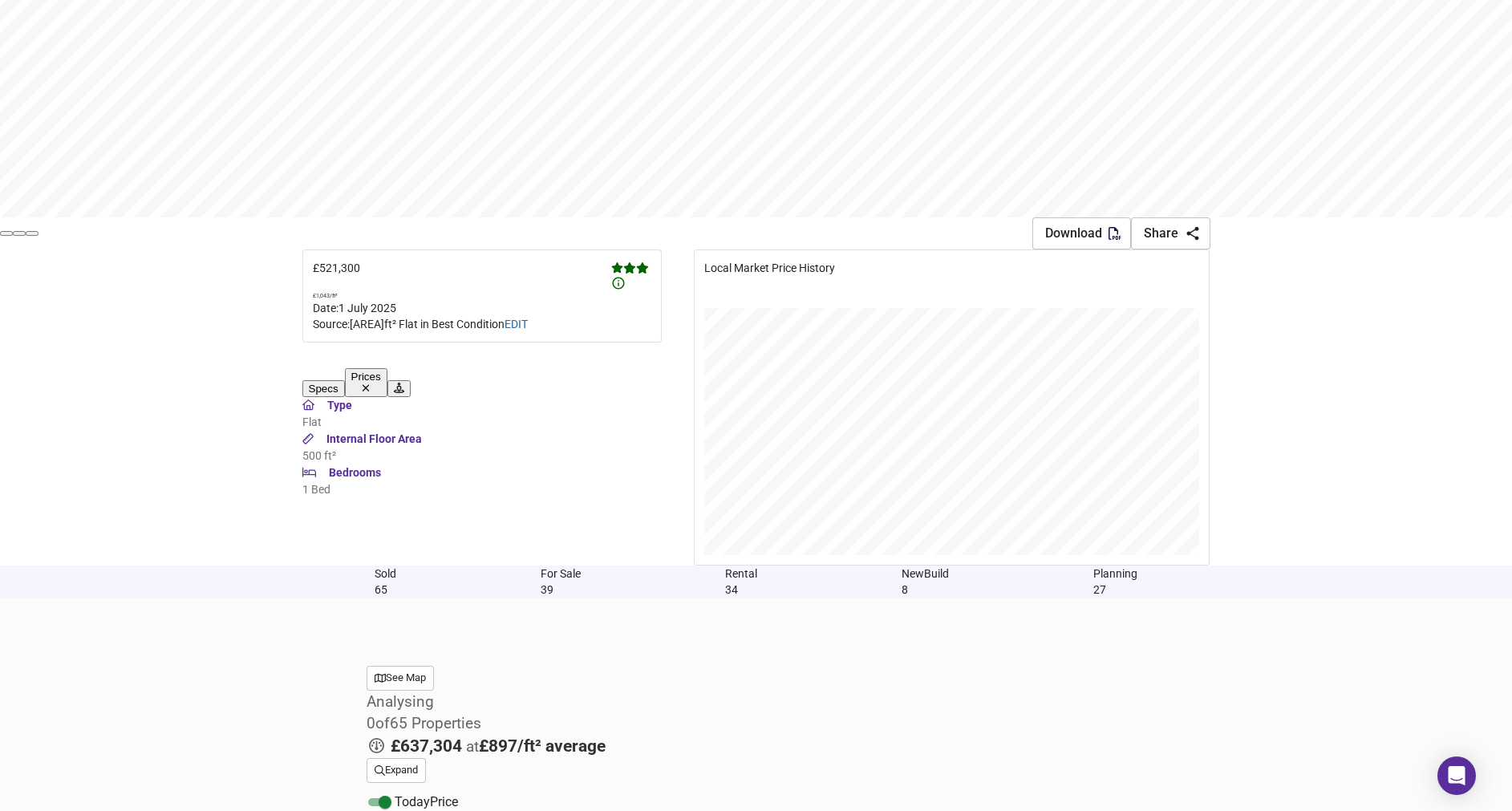 scroll, scrollTop: 556, scrollLeft: 0, axis: vertical 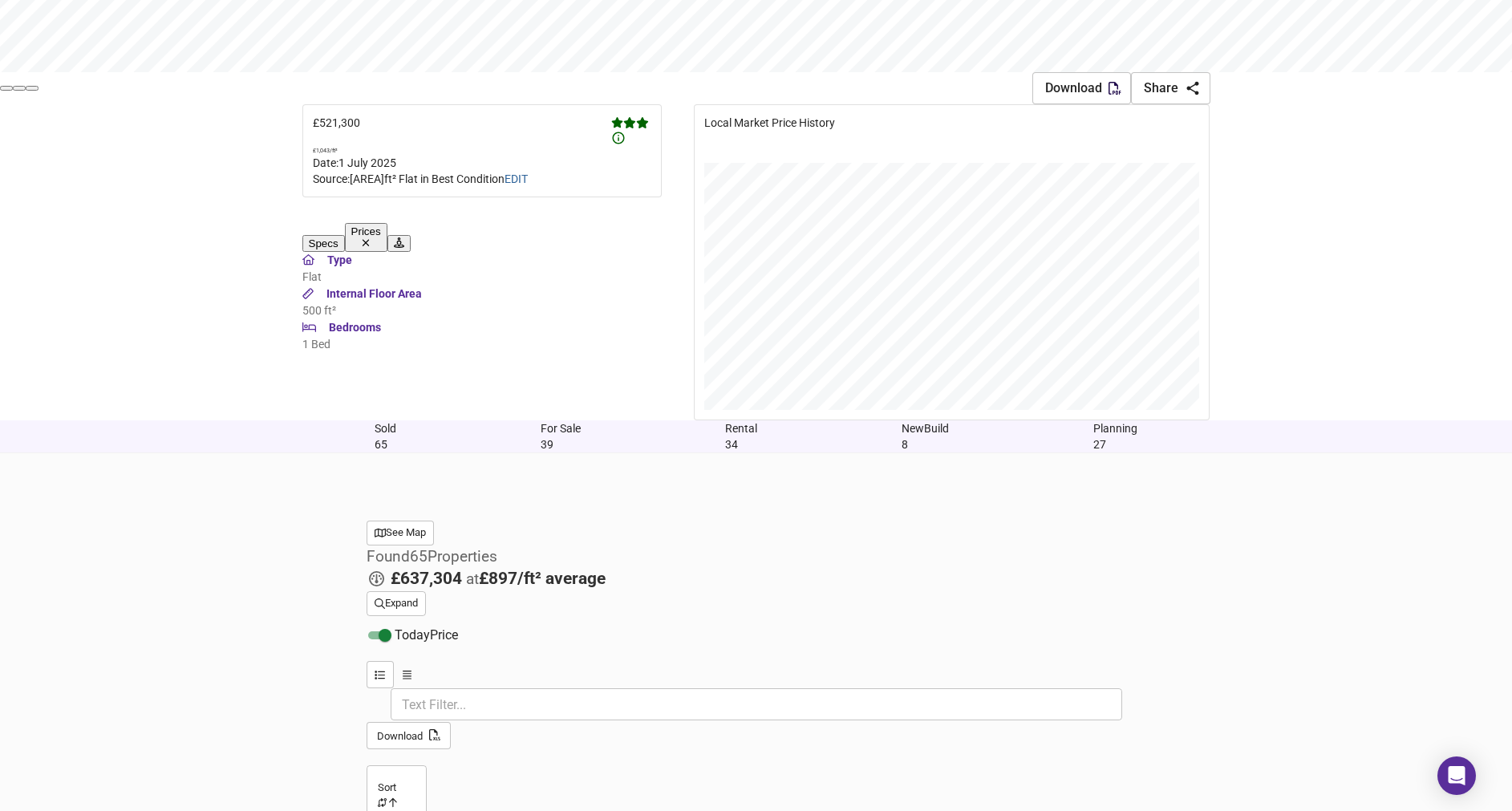 click on "Expand" at bounding box center (396, 603) 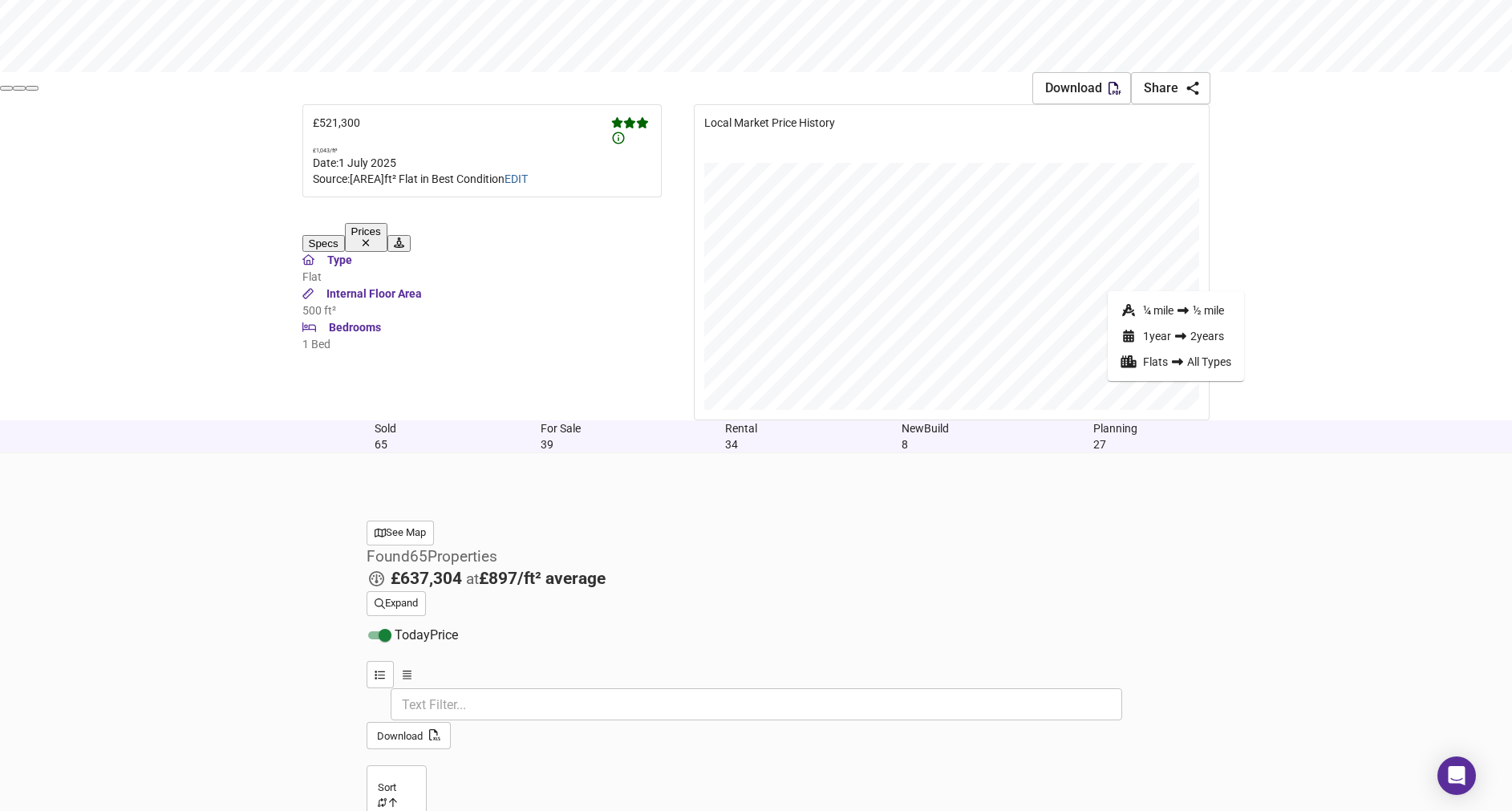 click on "1  year 2  years" at bounding box center (1176, 336) 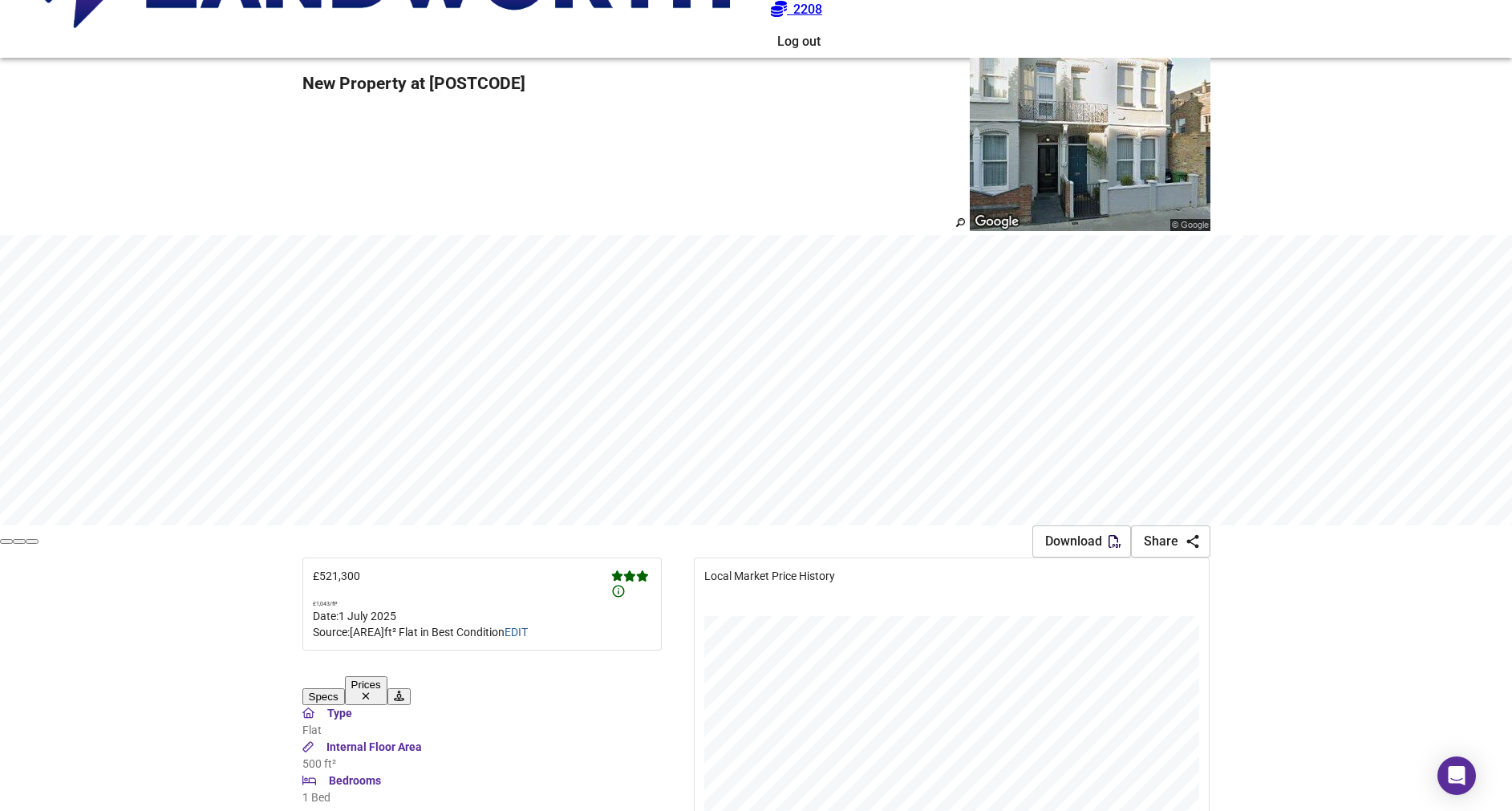 scroll, scrollTop: 556, scrollLeft: 0, axis: vertical 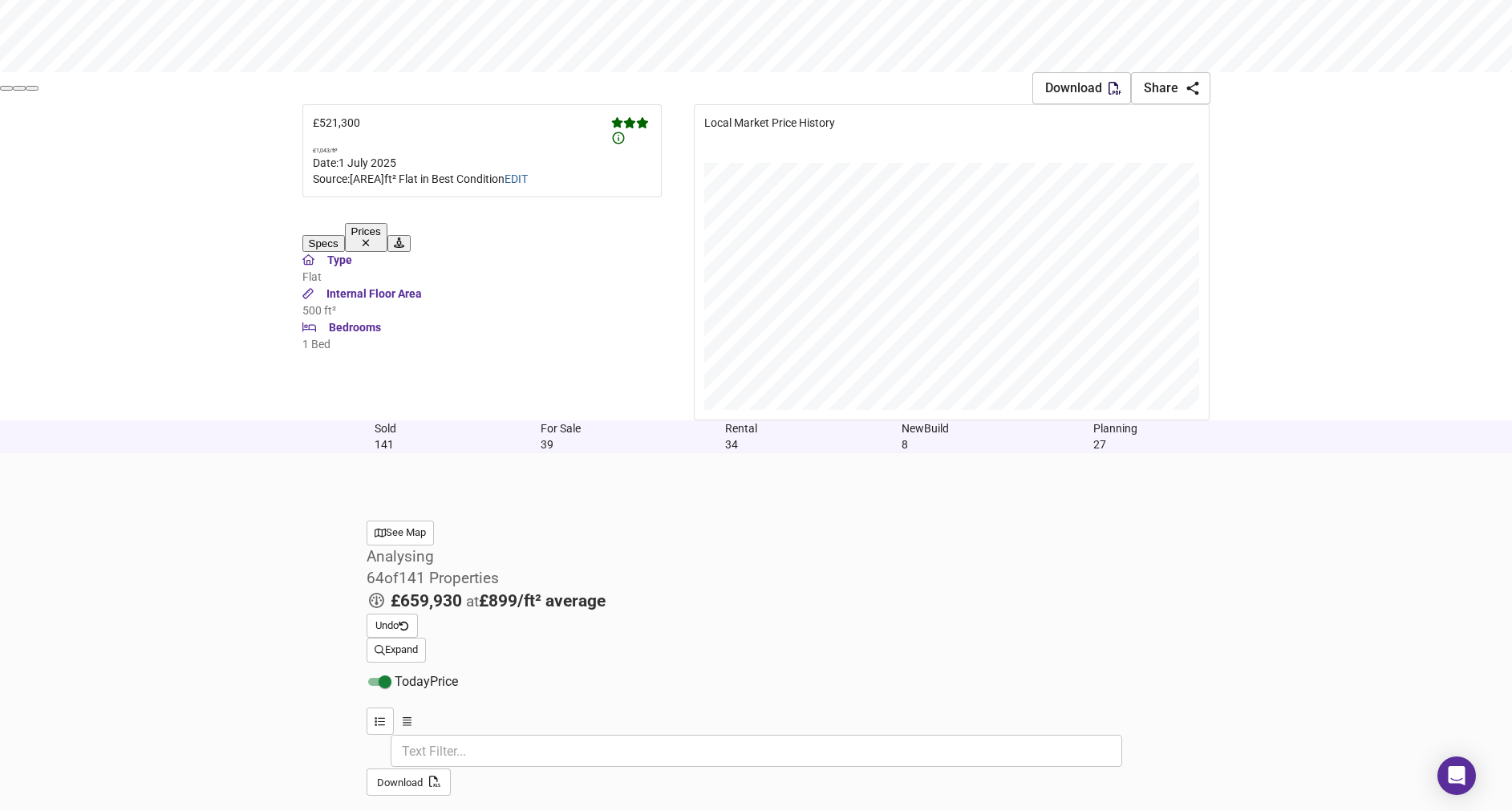 click on "See Map Analysing [NUMBER] of [NUMBER] Properties £ [PRICE] at £ [PRICE]/ft² average Undo Expand" at bounding box center (756, 591) 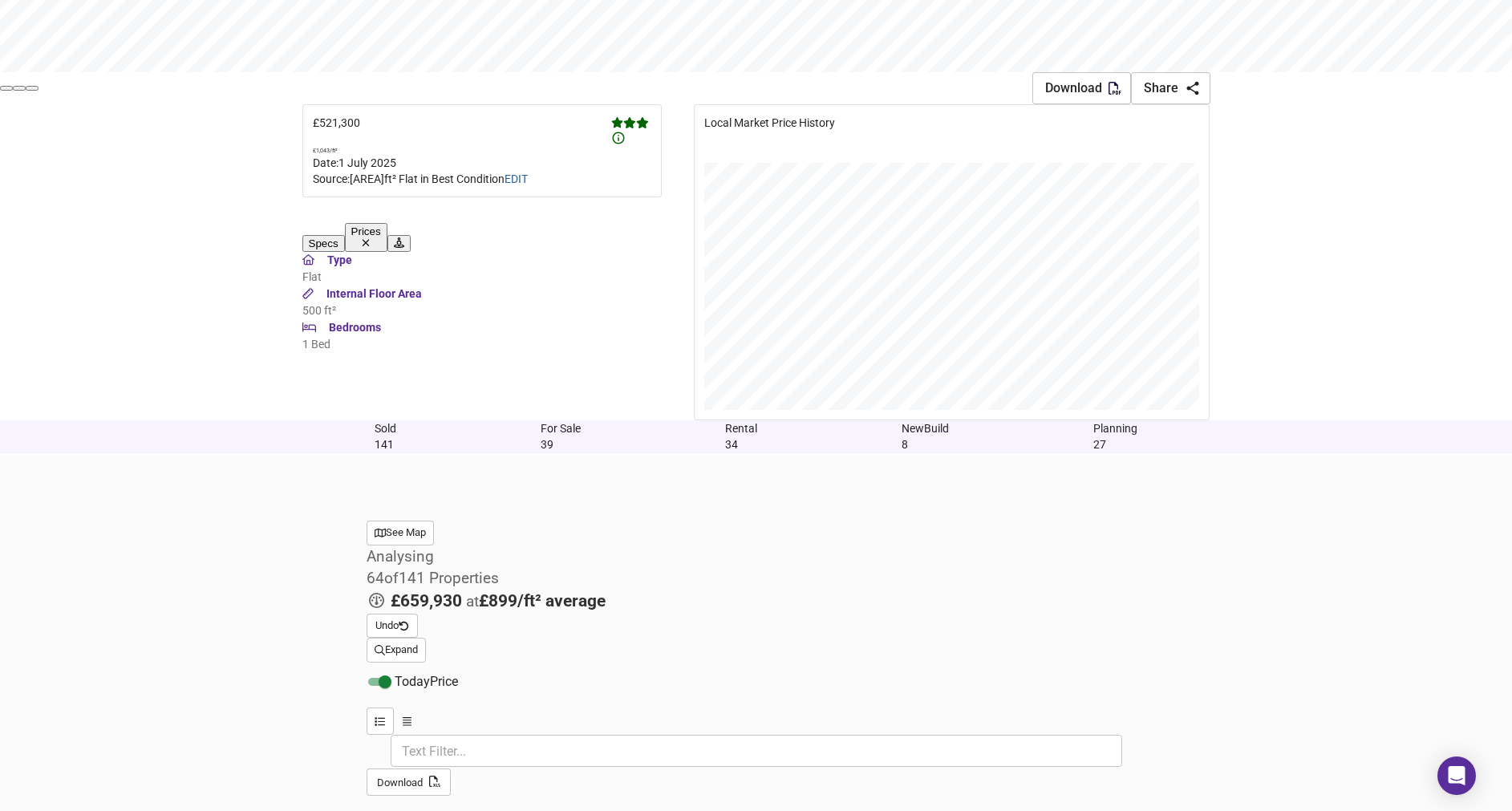 click on "Expand" at bounding box center (396, 650) 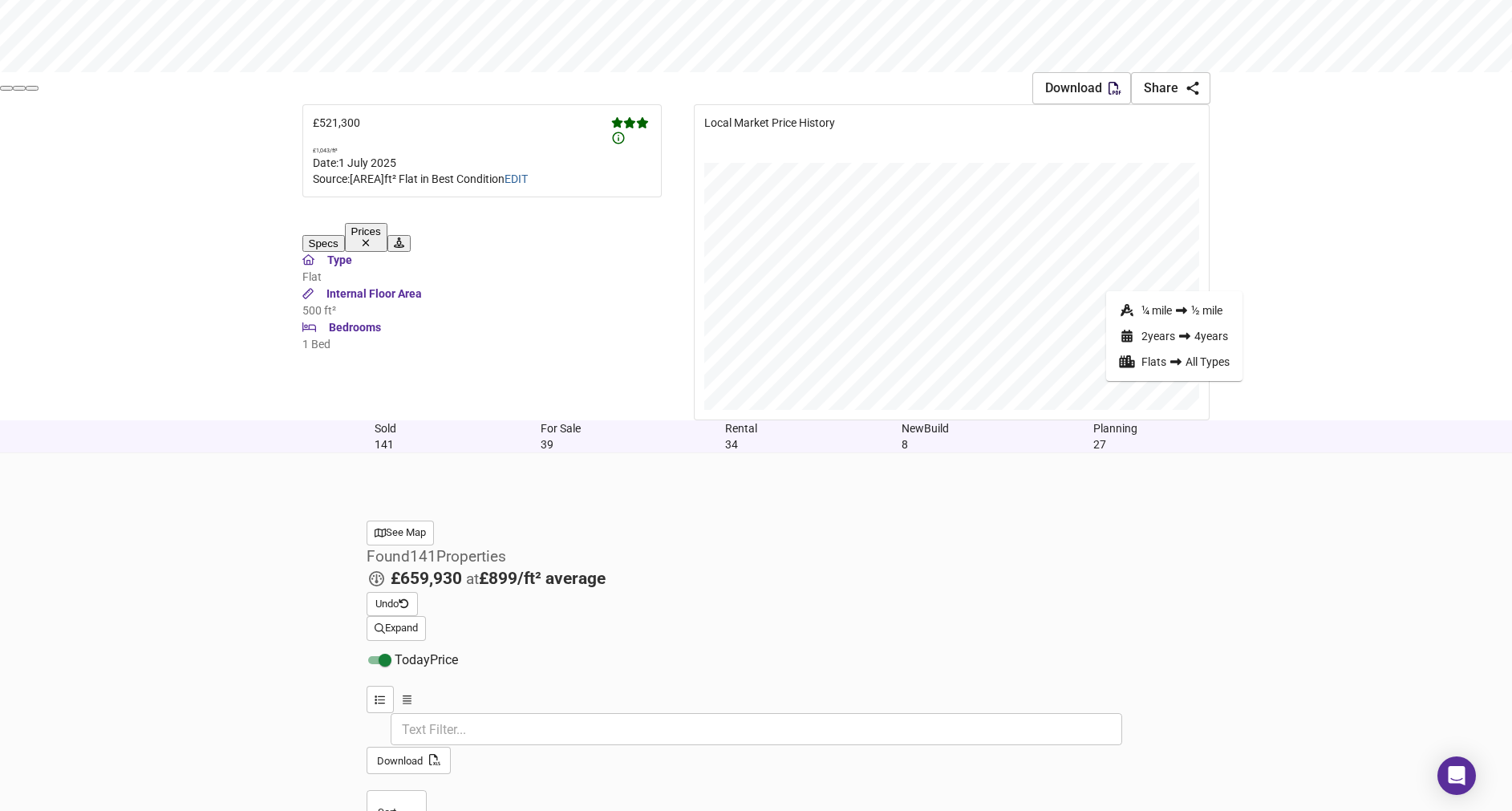 click on "​" at bounding box center [756, 730] 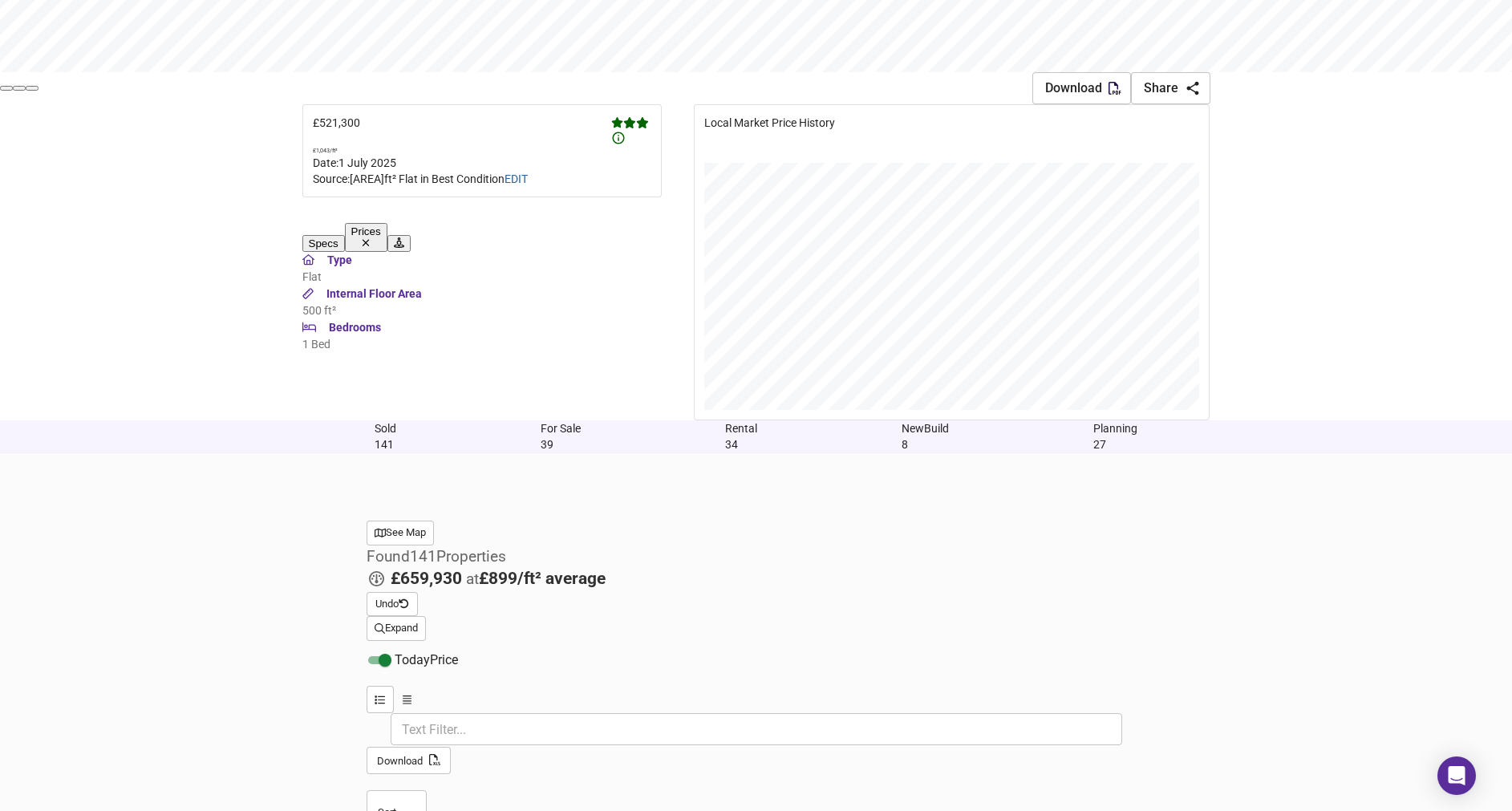 click on "For Sale 39" at bounding box center (561, 436) 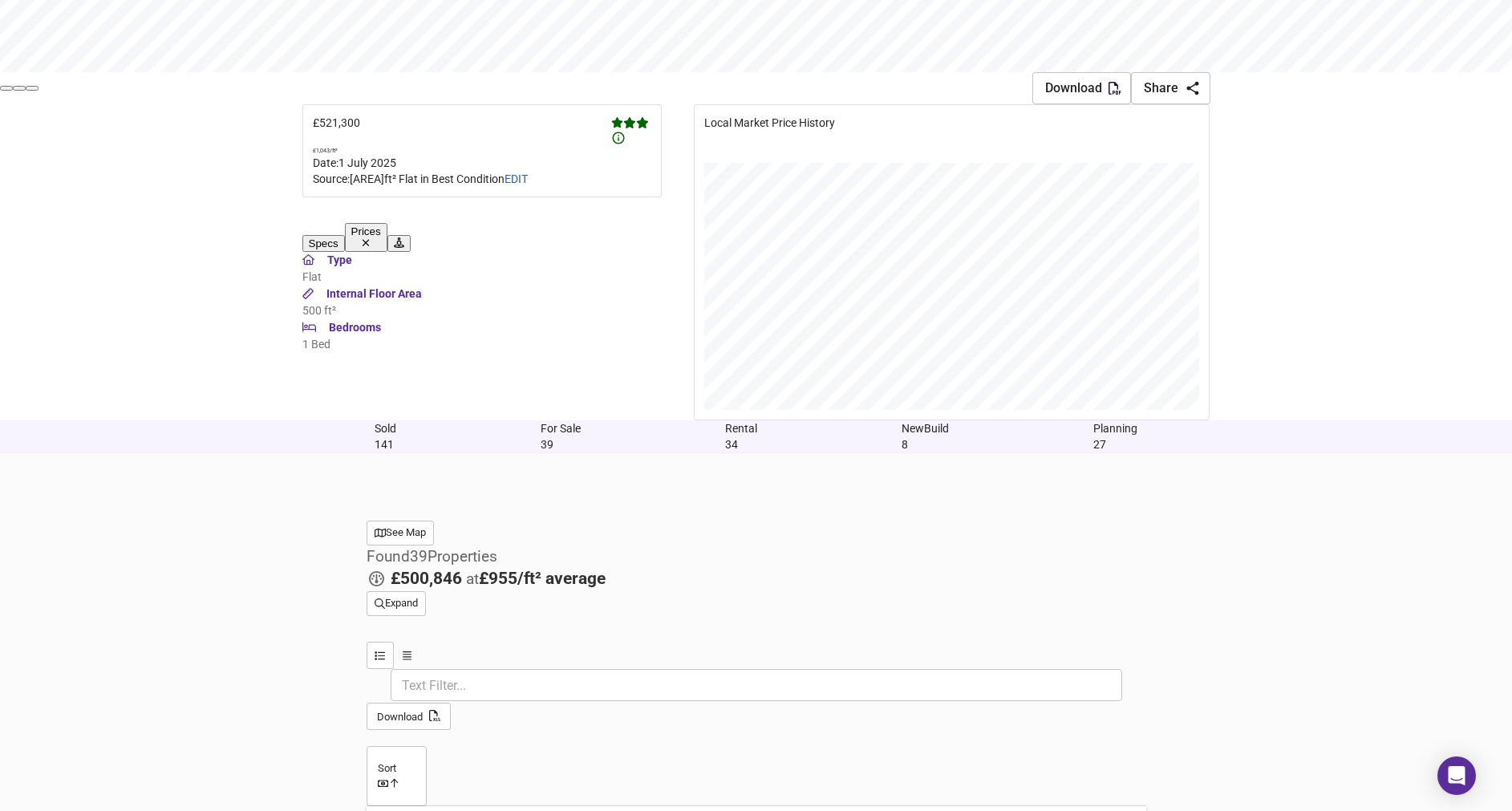click on "Sold 141" at bounding box center [385, 436] 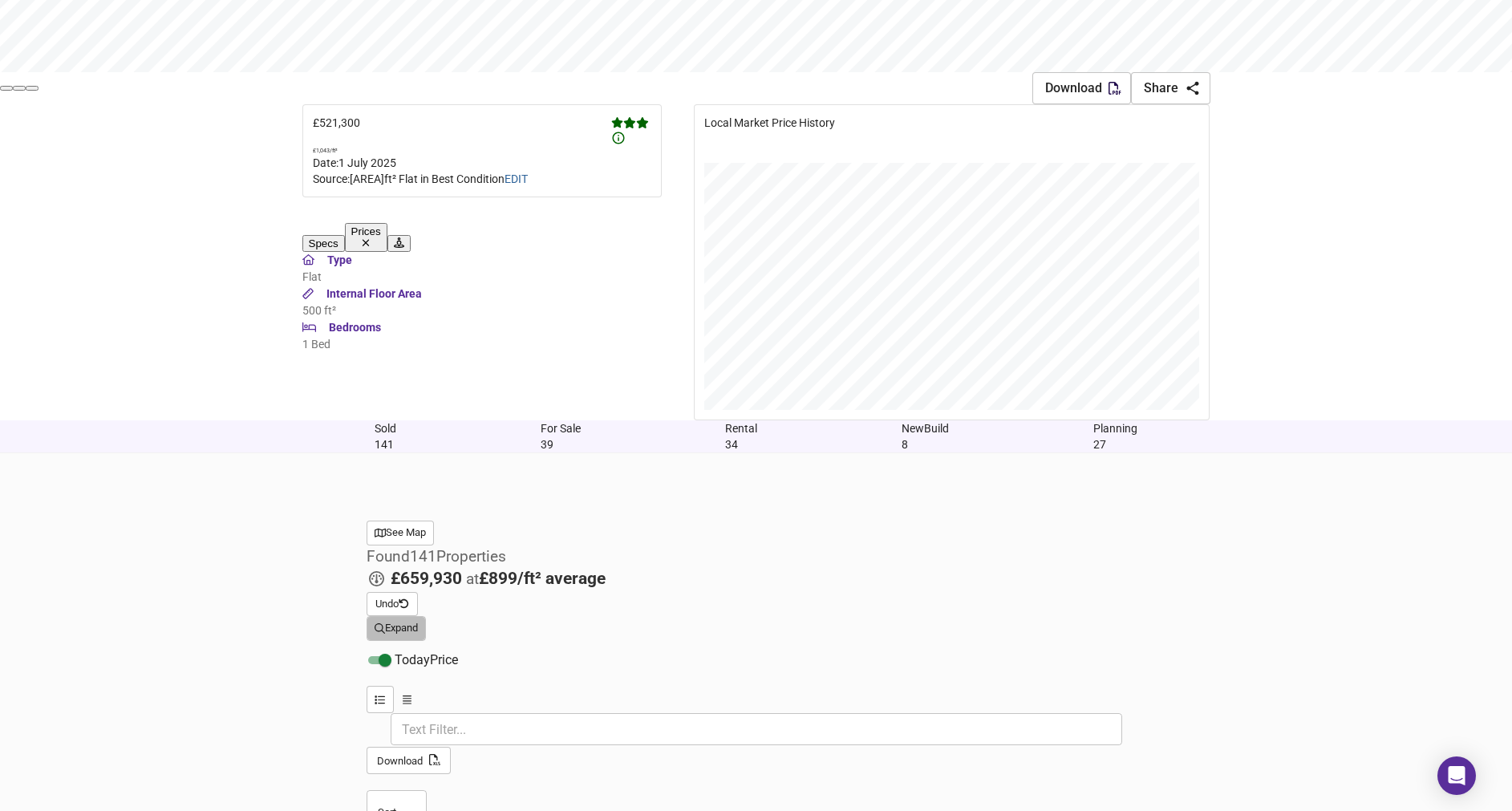 click on "Expand" at bounding box center (396, 628) 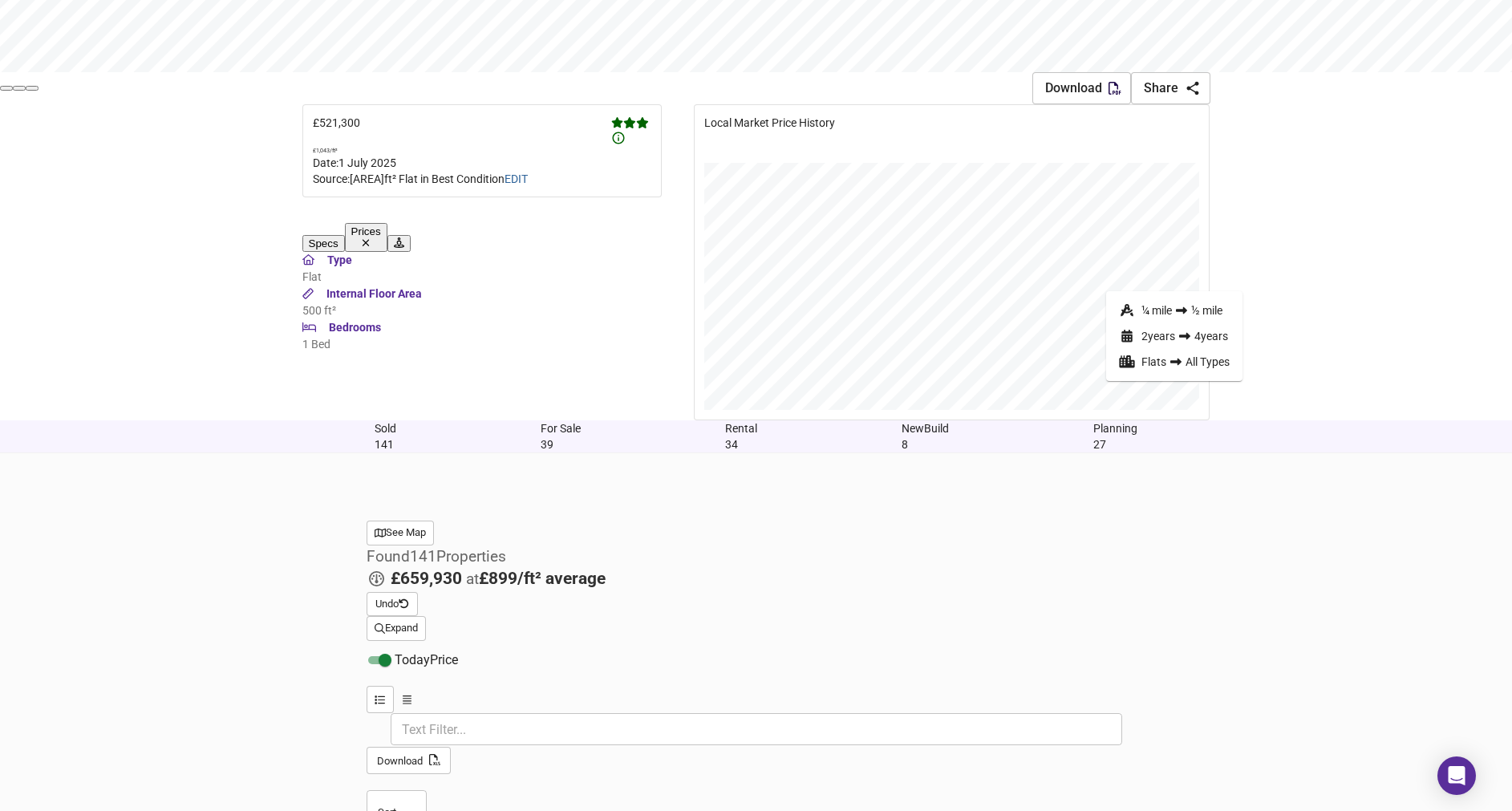 click on "For Sale" at bounding box center (561, 428) 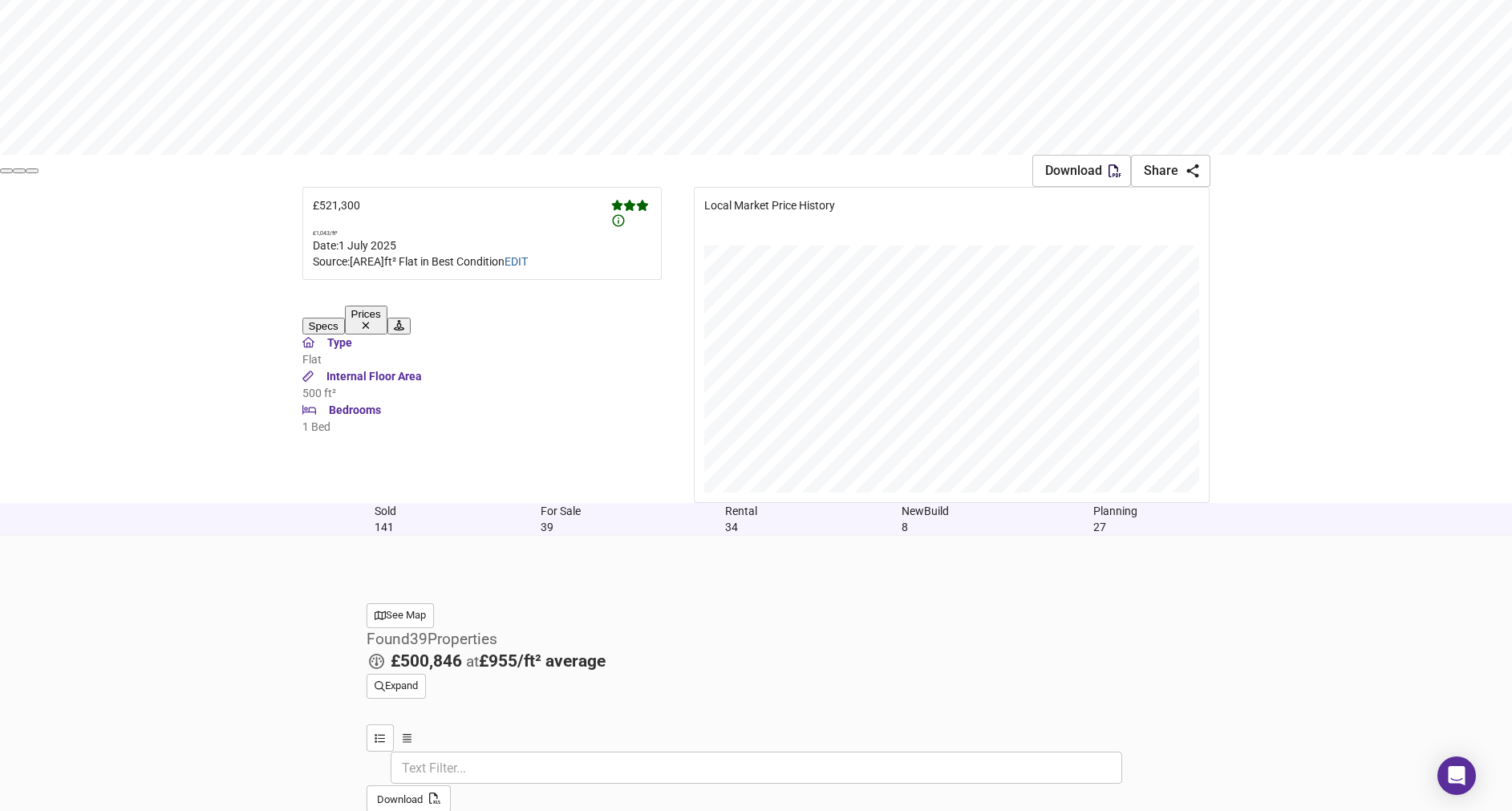 scroll, scrollTop: 436, scrollLeft: 0, axis: vertical 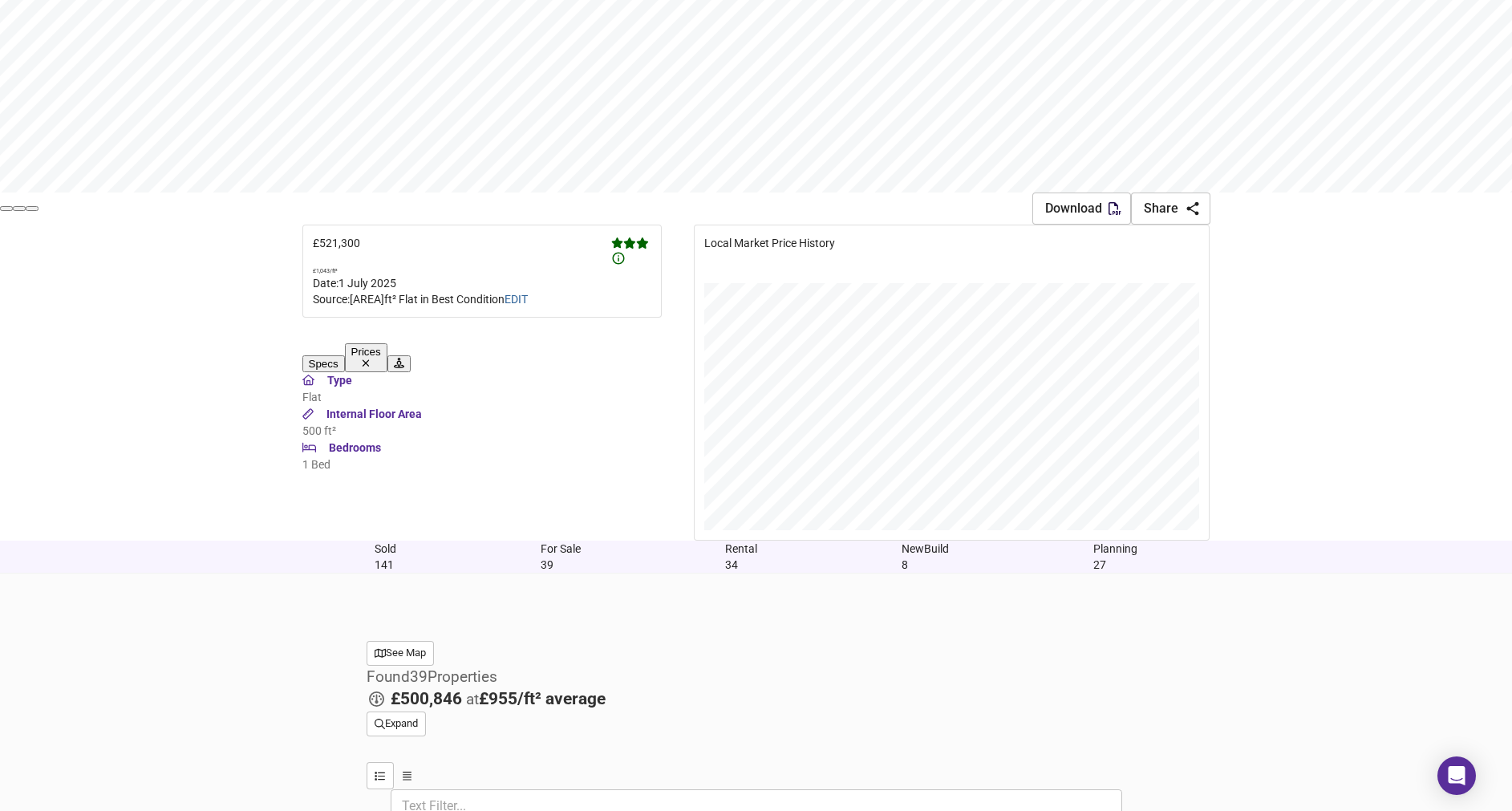 click on "Sold 141" at bounding box center [385, 557] 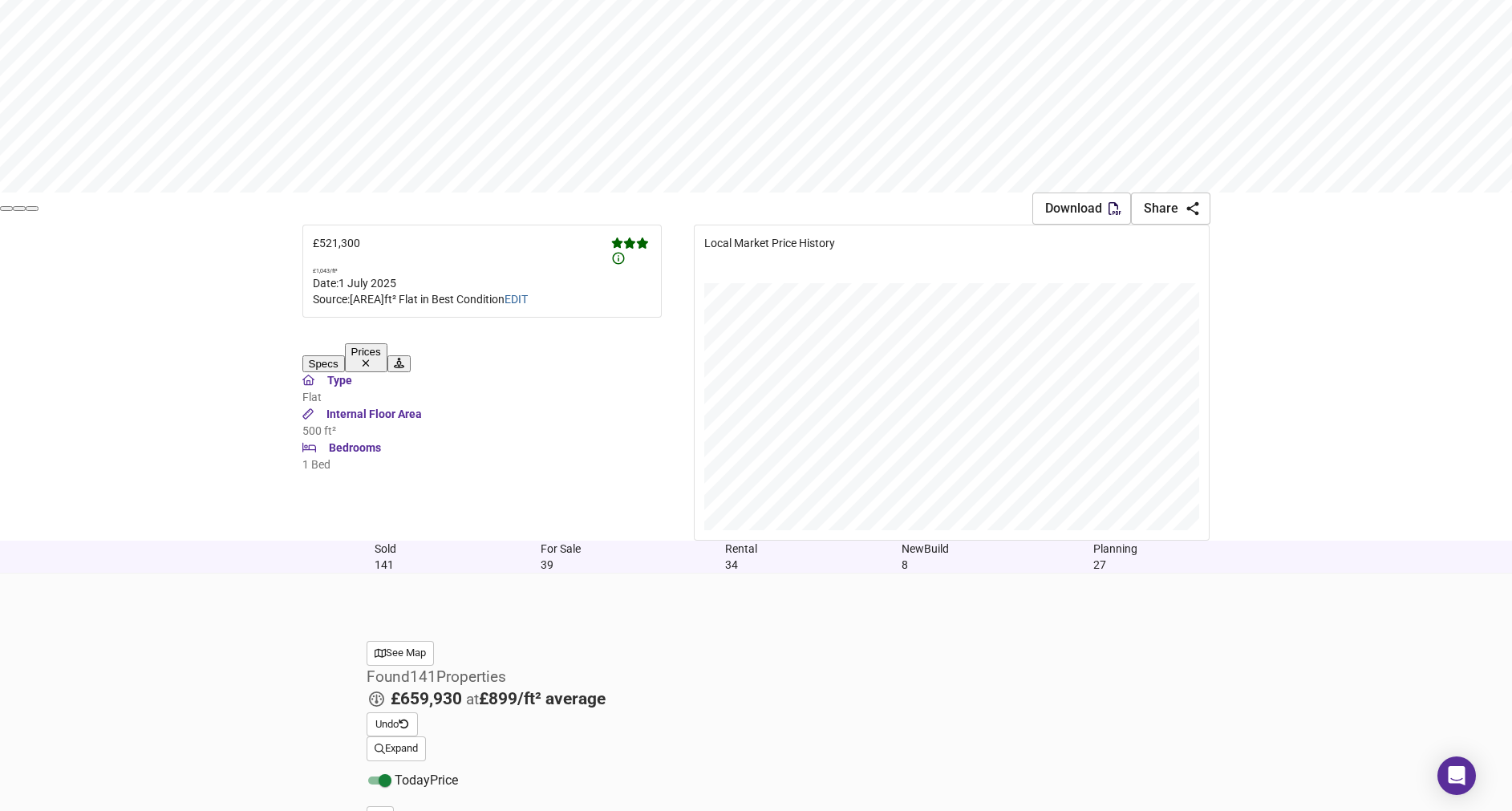 click on "For Sale" at bounding box center (561, 549) 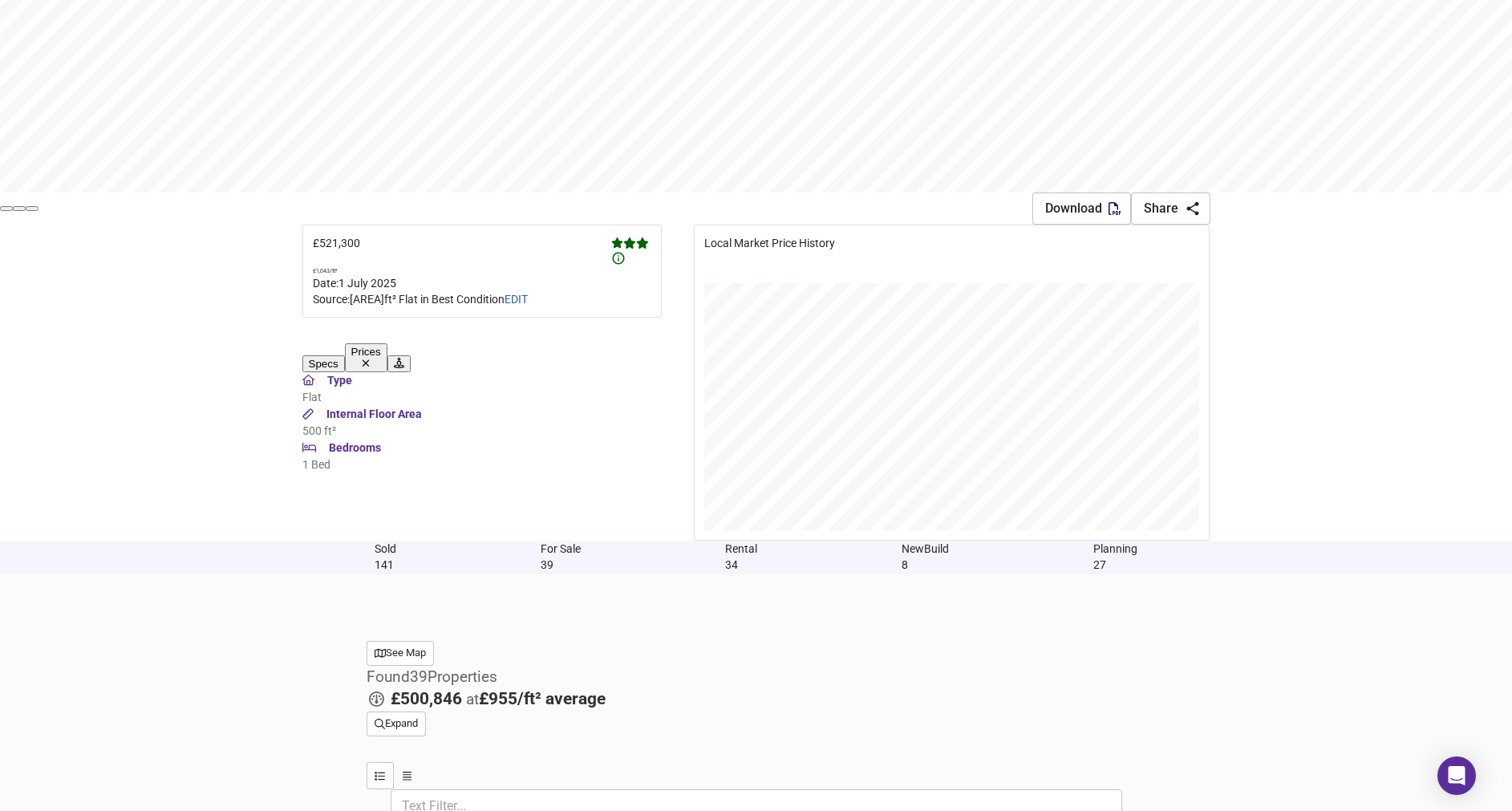 click on "Rental" at bounding box center [385, 549] 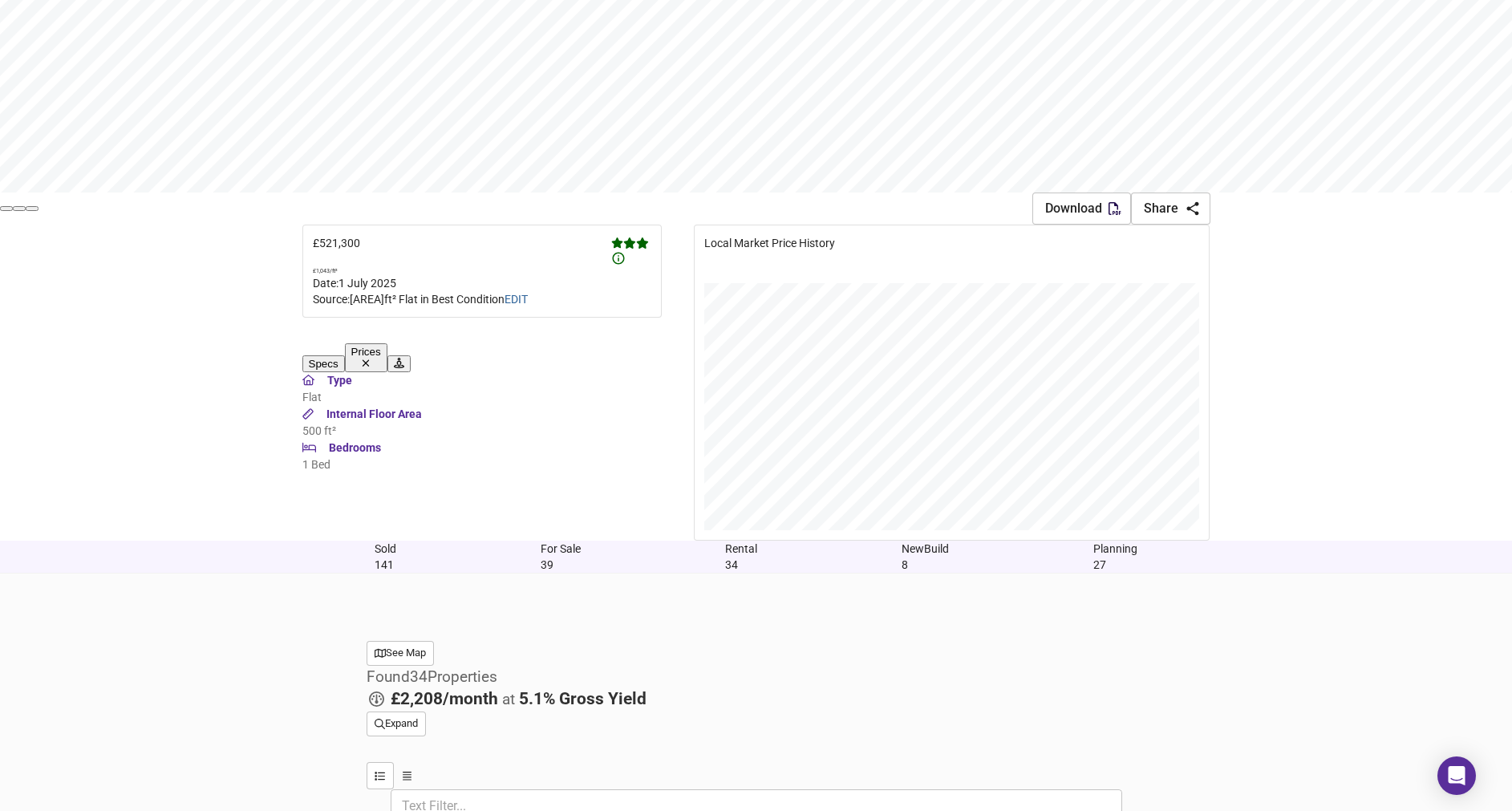 click on "Sold 141" at bounding box center [385, 557] 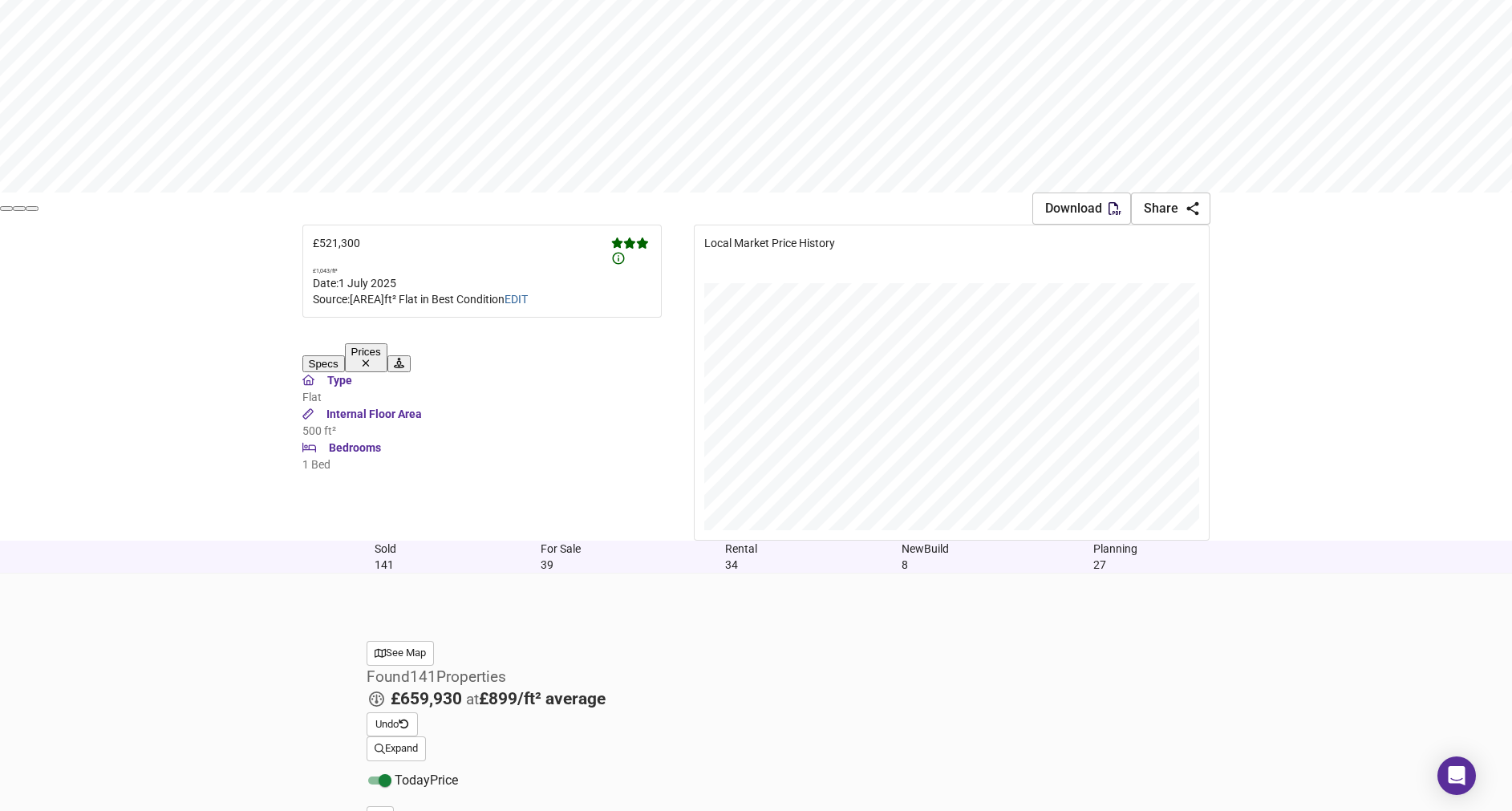 click at bounding box center [400, 989] 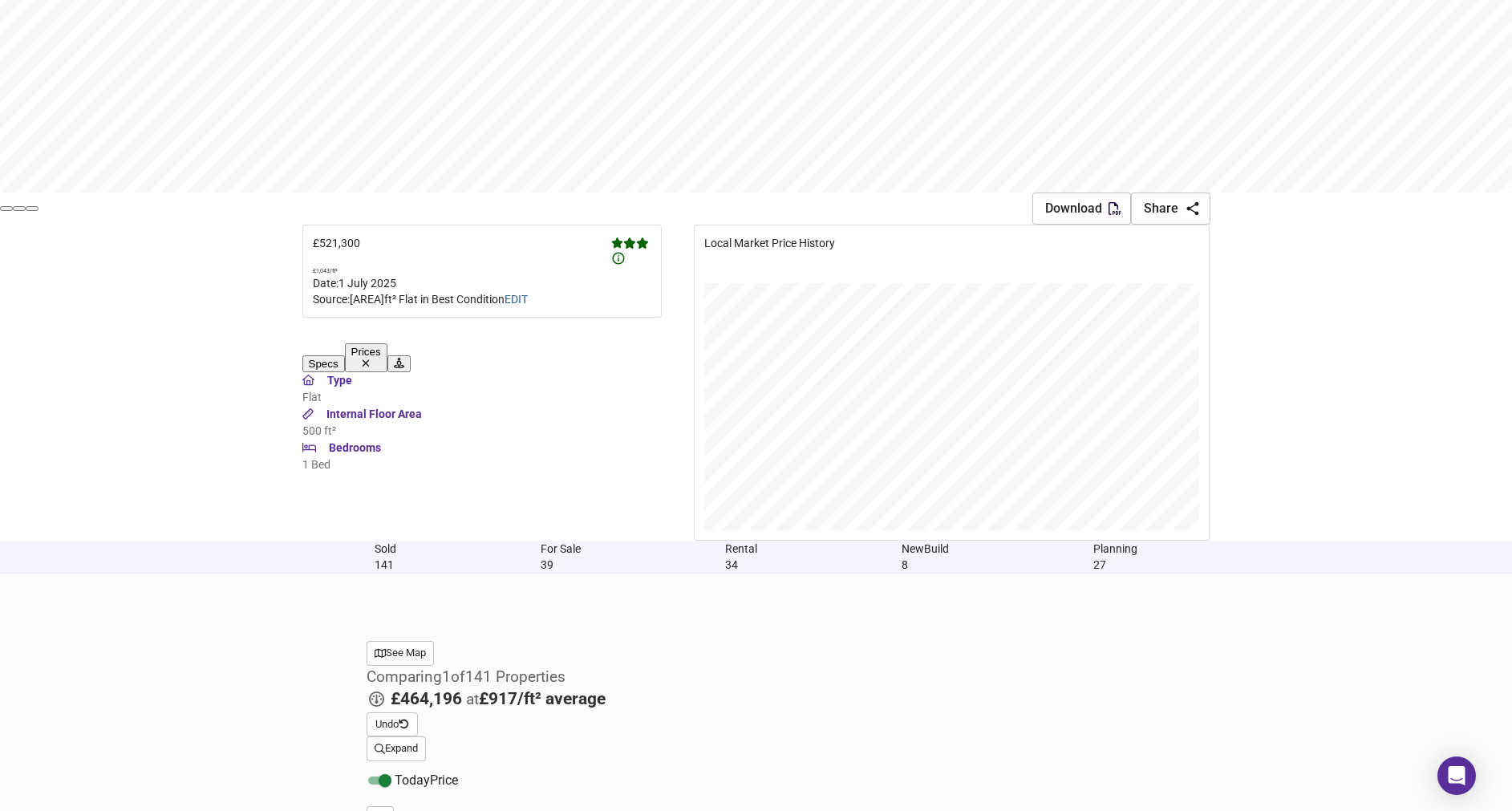 type 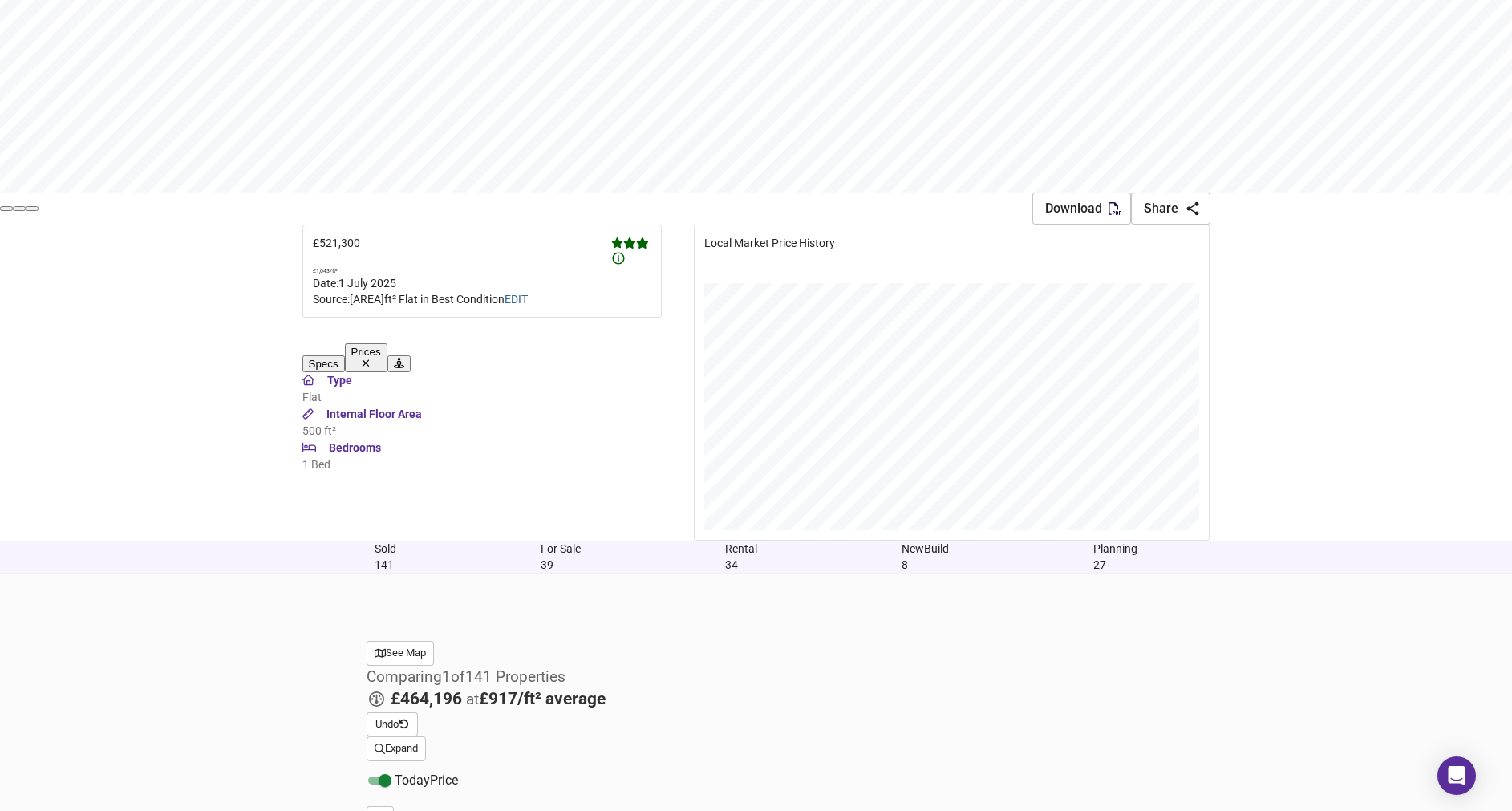 click on "Expand" at bounding box center [396, 748] 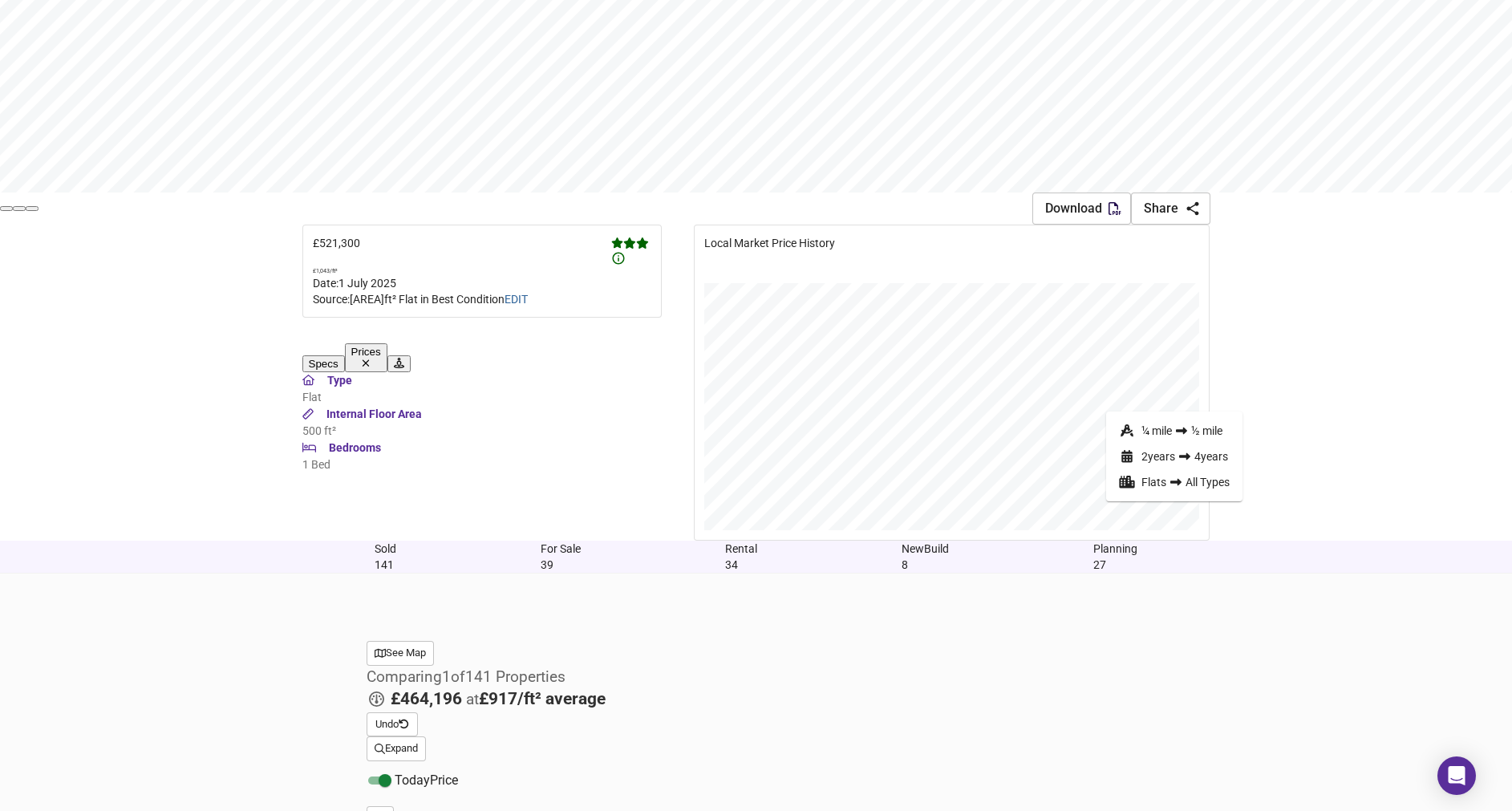 click on "Map Search Valuation    [NUMBER] Log out New Property at [POSTCODE] Download Share £ [PRICE]/ft²   Date: [DATE] Source: [SIZE]ft² Flat in Best Condition EDIT Specs Prices   Type Flat Internal Floor Area [SIZE] ft² Bedrooms [NUMBER] Bed   Local Market Price History   Sold [NUMBER] For Sale [NUMBER] Rental [NUMBER] New  Build [NUMBER] Planning [NUMBER]   See Map Comparing  [NUMBER]  of  [NUMBER]   Properties     £ [PRICE]   at  £ [PRICE]/ft²   average    Undo       Expand ¼ mile ½ mile [NUMBER]  year s [NUMBER]  years Flats All Types Today  Price           ​ Download   Sort   similarityscore ​ SOLD £[PRICE]   TODAY  £ [PRICE] No Floorplan Flat [NUMBER], [NUMBER] Fulham Road, [POSTCODE] Flat [NUMBER], [NUMBER] Fulham Road, [POSTCODE] [NUMBER]  Bed   Flat No tags found [SIZE] ft² £ [PRICE] / ft² Very Similar [PERCENT] % [DATE] SOLD £[PRICE]   TODAY  £ [PRICE] No Floorplan Flat [NUMBER], [NUMBER] Filmer Road, [POSTCODE] Flat [NUMBER], [NUMBER] Filmer Road, [POSTCODE] [NUMBER]  Bed   Flat No tags found [SIZE] ft² £ [PRICE] / ft² Very Similar [PERCENT] % [DATE] SOLD £[PRICE]   TODAY  £ [PRICE]   [NUMBER]     Flat [NUMBER], [NUMBER] Dawes Road, [POSTCODE] [NUMBER]  Bed   Flat En-suite Garden High Ceilings Housing Association Planning Potential to Extend S.T.P.P. Spacious Victorian [SIZE] ft² £ [PRICE] / ft² Very Similar [PERCENT] % [DATE] SOLD £[PRICE]   TODAY  £ [PRICE] No Floorplan First Floor Flat, [NUMBER] Radipole Road, [POSTCODE] [NUMBER]" at bounding box center (756, 8947) 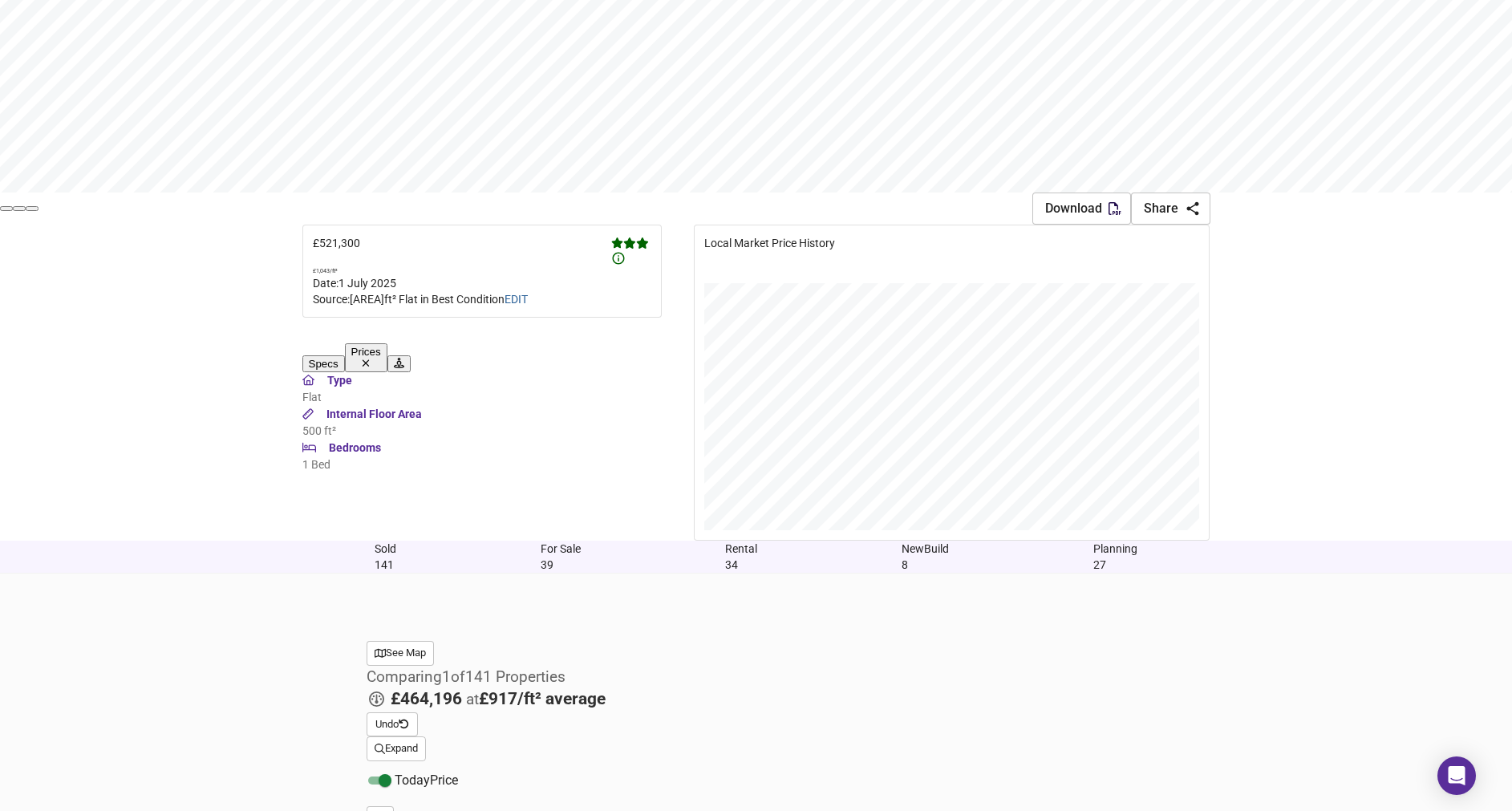 click on "Expand" at bounding box center [396, 748] 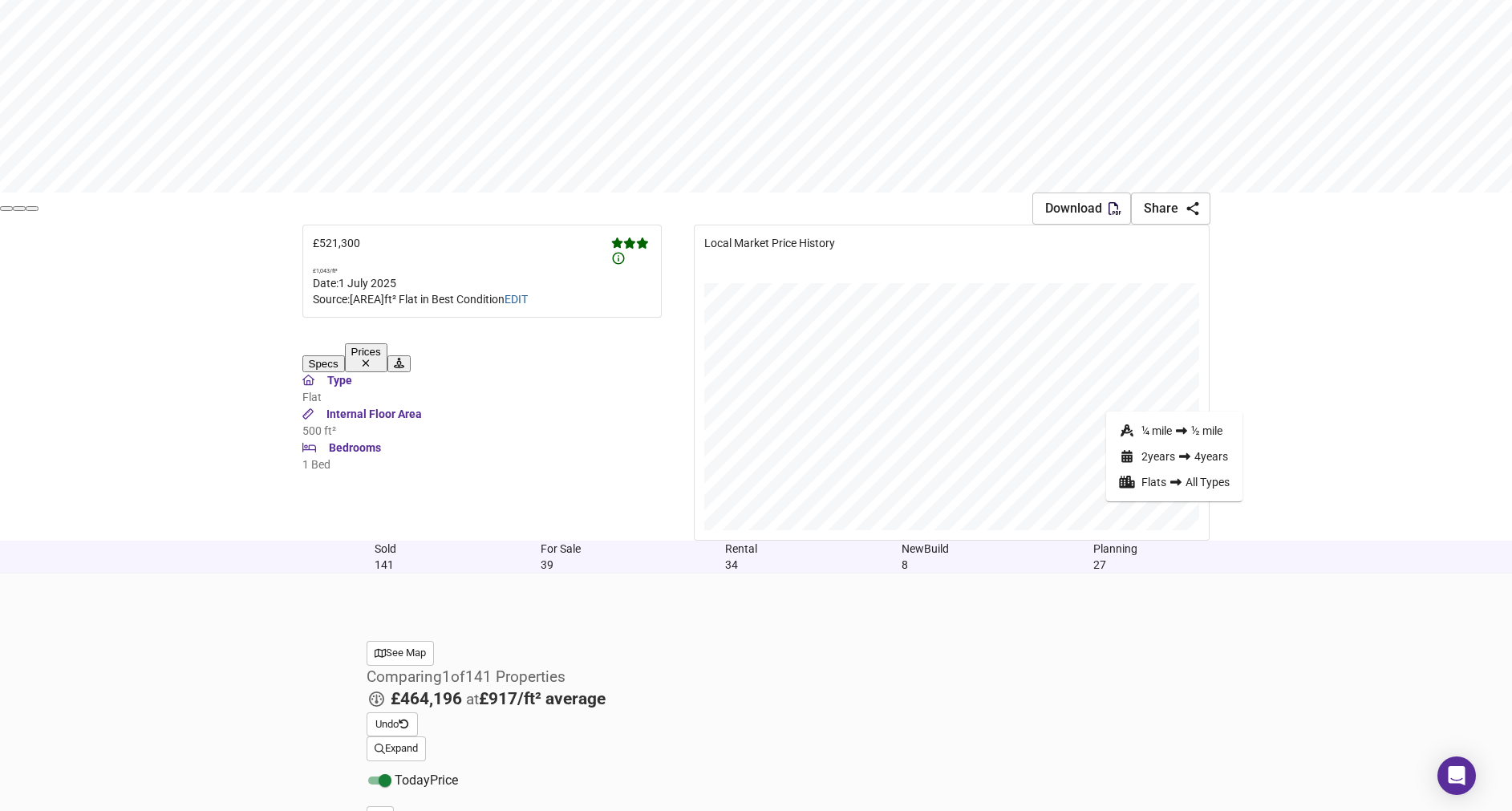 type 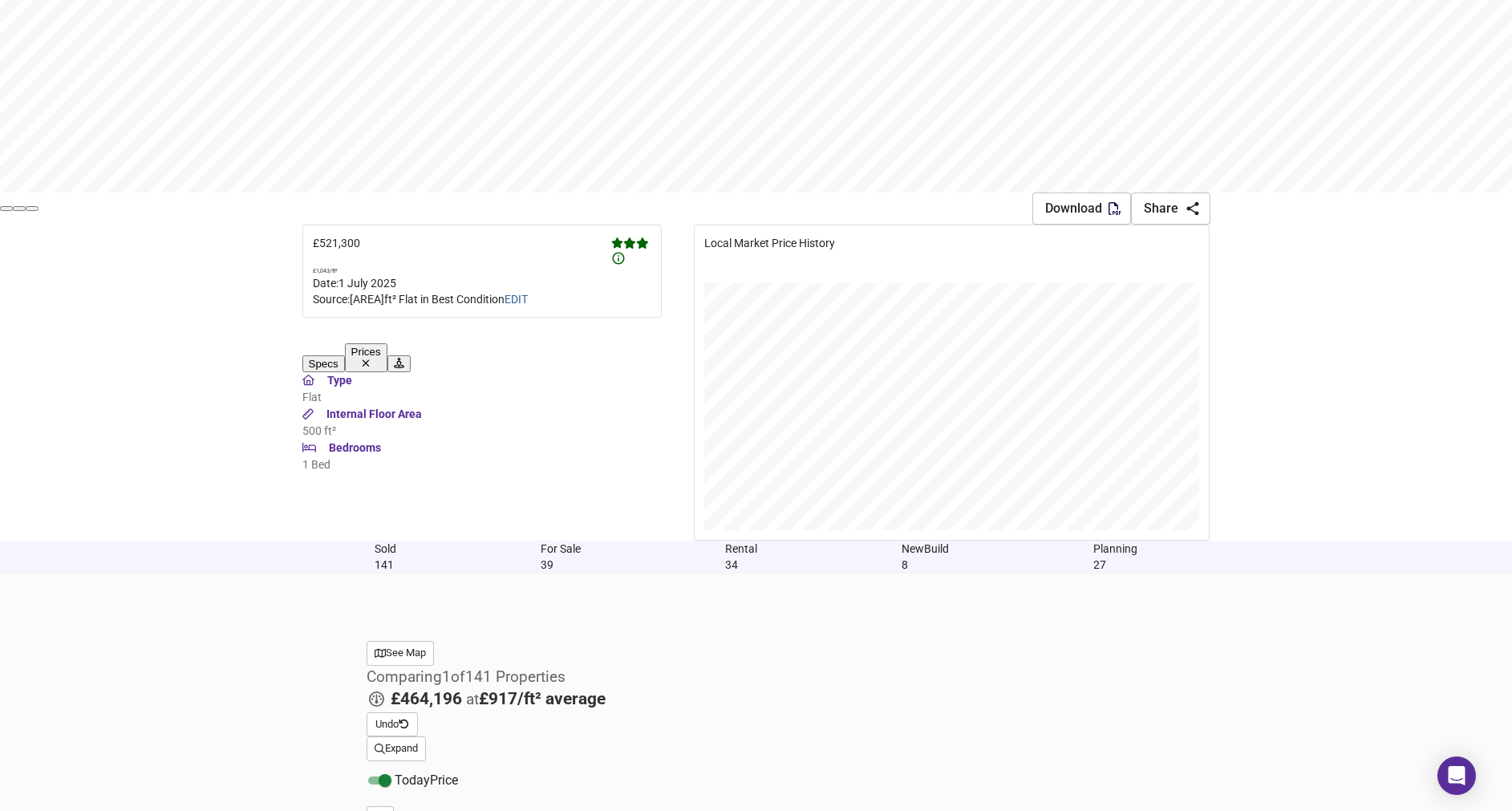 click on "Map Search Valuation    [NUMBER] Log out New Property at [POSTCODE] Download Share £ [PRICE]/ft²   Date: [DATE] Source: [SIZE]ft² Flat in Best Condition EDIT Specs Prices   Type Flat Internal Floor Area [SIZE] ft² Bedrooms [NUMBER] Bed   Local Market Price History   Sold [NUMBER] For Sale [NUMBER] Rental [NUMBER] New  Build [NUMBER] Planning [NUMBER]   See Map Comparing  [NUMBER]  of  [NUMBER]   Properties     £ [PRICE]   at  £ [PRICE]/ft²   average    Undo       Expand Today  Price           ​ Download   Sort   similarityscore ​ SOLD £[PRICE]   TODAY  £ [PRICE] No Floorplan Flat [NUMBER], [NUMBER] Fulham Road, [POSTCODE] Flat [NUMBER], [NUMBER] Fulham Road, [POSTCODE] [NUMBER]  Bed   Flat No tags found [SIZE] ft² £ [PRICE] / ft² Very Similar [PERCENT] % [DATE] SOLD £[PRICE]   TODAY  £ [PRICE] No Floorplan Flat [NUMBER], [NUMBER] Filmer Road, [POSTCODE] Flat [NUMBER], [NUMBER] Filmer Road, [POSTCODE] [NUMBER]  Bed   Flat No tags found [SIZE] ft² £ [PRICE] / ft² Very Similar [PERCENT] % [DATE] SOLD £[PRICE]   TODAY  £ [PRICE]   [NUMBER]     Flat [NUMBER], [NUMBER] Dawes Road, [POSTCODE] [NUMBER]  Bed   Flat En-suite Garden High Ceilings Housing Association Planning Potential to Extend S.T.P.P. Spacious Victorian [SIZE] ft² £ [PRICE] / ft² Very Similar [PERCENT] % [DATE] SOLD £[PRICE]   TODAY  £ [PRICE] No Floorplan First Floor Flat, [NUMBER] Radipole Road, [POSTCODE] [NUMBER]" at bounding box center (756, 8443) 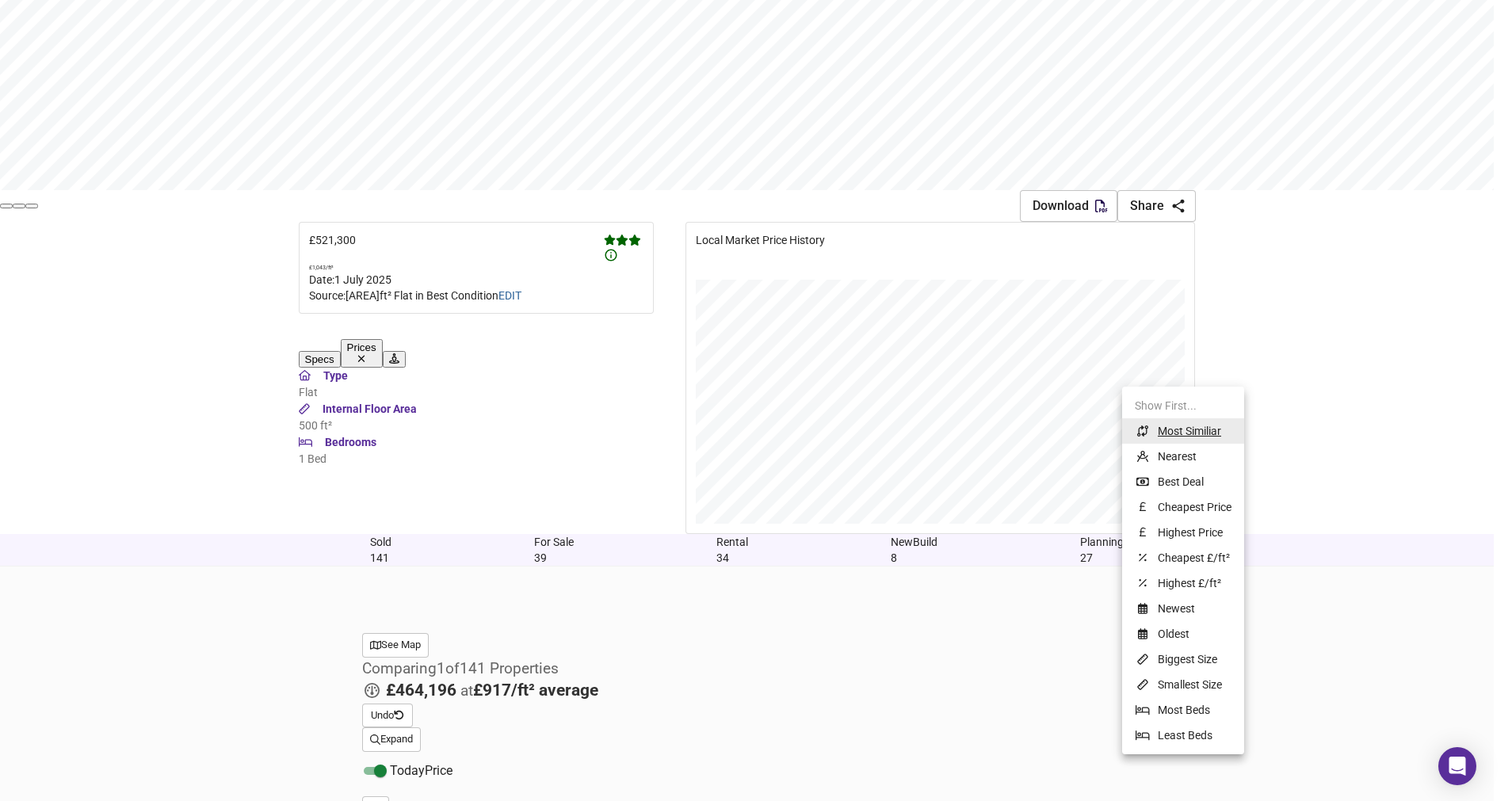 click at bounding box center (756, 400) 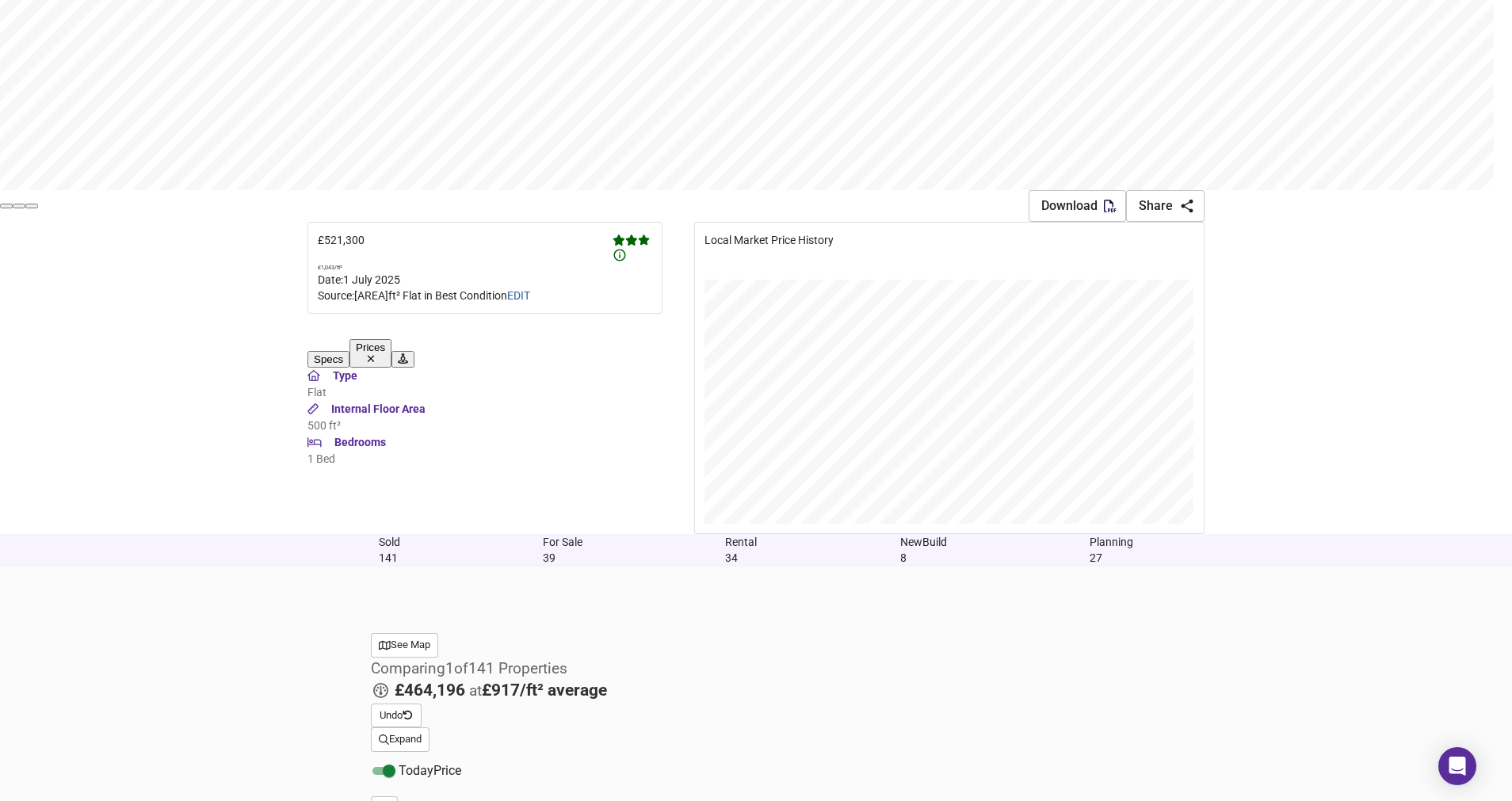 click on "Map Search Valuation    [NUMBER] Log out New Property at [POSTCODE] Download Share £ [PRICE]/ft²   Date: [DATE] Source: [SIZE]ft² Flat in Best Condition EDIT Specs Prices   Type Flat Internal Floor Area [SIZE] ft² Bedrooms [NUMBER] Bed   Local Market Price History   Sold [NUMBER] For Sale [NUMBER] Rental [NUMBER] New  Build [NUMBER] Planning [NUMBER]   See Map Comparing  [NUMBER]  of  [NUMBER]   Properties     £ [PRICE]   at  £ [PRICE]/ft²   average    Undo       Expand Today  Price           ​ Download   Sort   similarityscore ​ SOLD £[PRICE]   TODAY  £ [PRICE] No Floorplan Flat [NUMBER], [NUMBER] Fulham Road, [POSTCODE] Flat [NUMBER], [NUMBER] Fulham Road, [POSTCODE] [NUMBER]  Bed   Flat No tags found [SIZE] ft² £ [PRICE] / ft² Very Similar [PERCENT] % [DATE] SOLD £[PRICE]   TODAY  £ [PRICE] No Floorplan Flat [NUMBER], [NUMBER] Filmer Road, [POSTCODE] Flat [NUMBER], [NUMBER] Filmer Road, [POSTCODE] [NUMBER]  Bed   Flat No tags found [SIZE] ft² £ [PRICE] / ft² Very Similar [PERCENT] % [DATE] SOLD £[PRICE]   TODAY  £ [PRICE]   [NUMBER]     Flat [NUMBER], [NUMBER] Dawes Road, [POSTCODE] [NUMBER]  Bed   Flat En-suite Garden High Ceilings Housing Association Planning Potential to Extend S.T.P.P. Spacious Victorian [SIZE] ft² £ [PRICE] / ft² Very Similar [PERCENT] % [DATE] SOLD £[PRICE]   TODAY  £ [PRICE] No Floorplan First Floor Flat, [NUMBER] Radipole Road, [POSTCODE] [NUMBER]" at bounding box center (756, 8339) 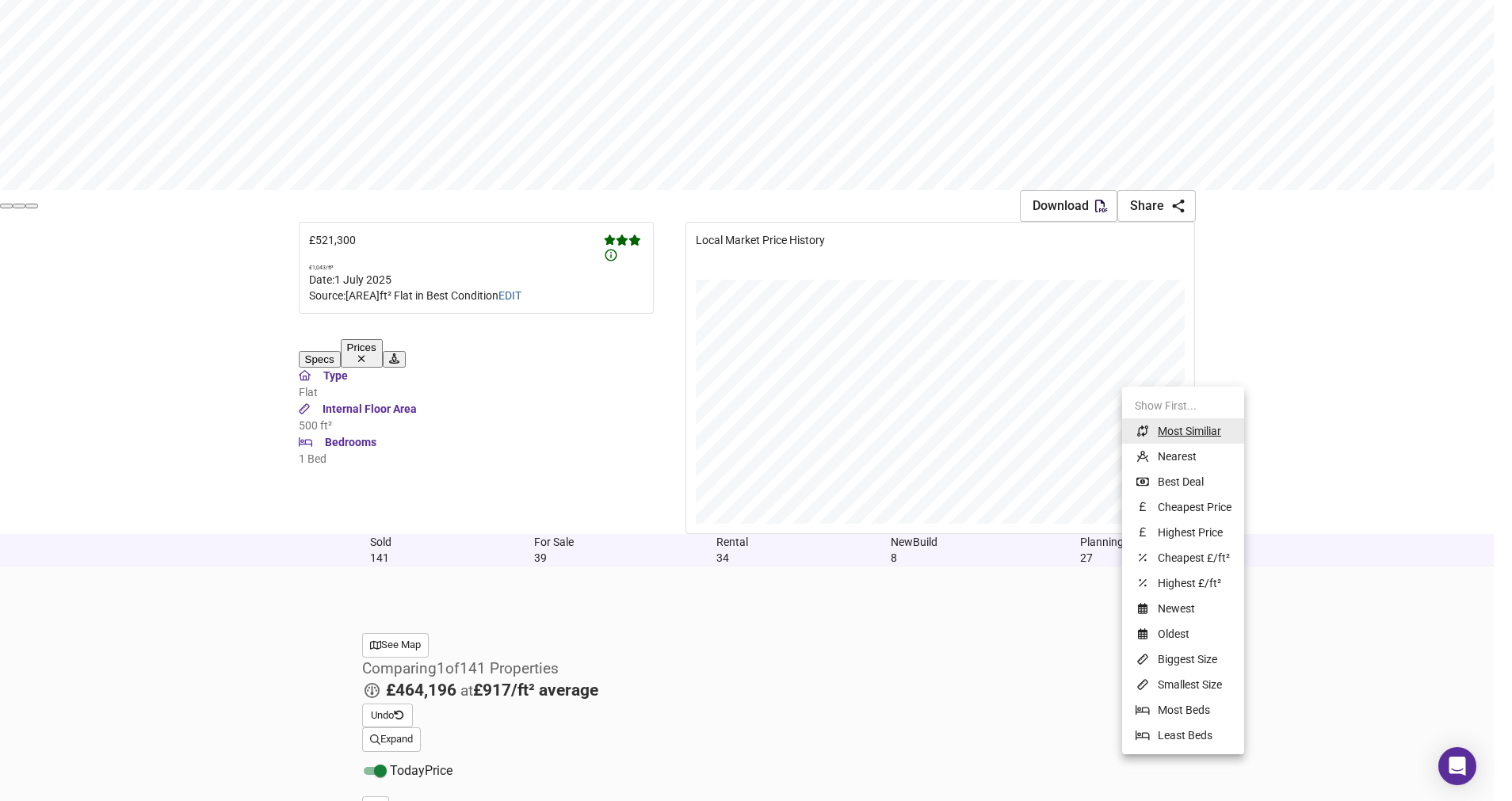 type 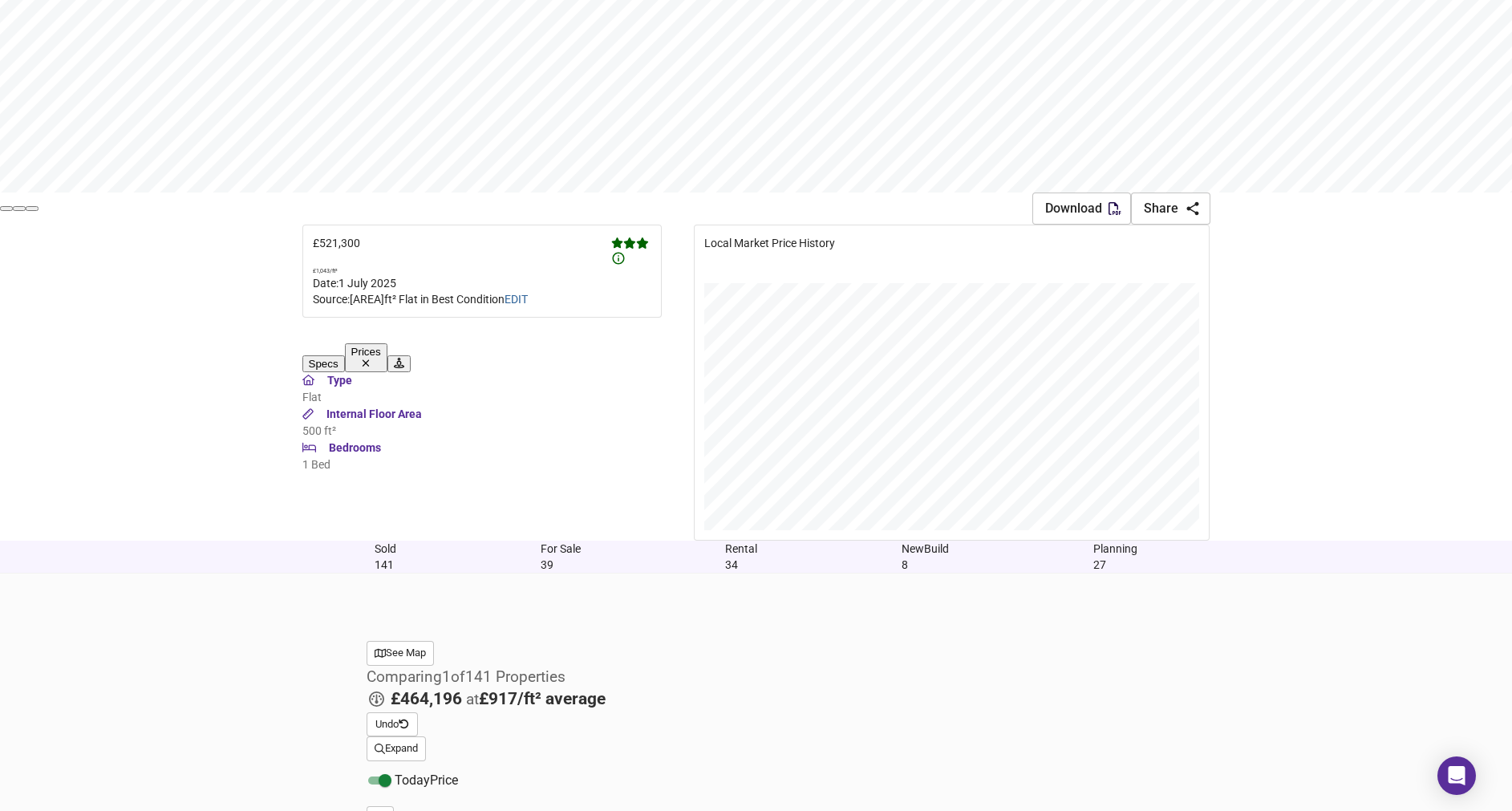 click on "For Sale 39" at bounding box center (561, 557) 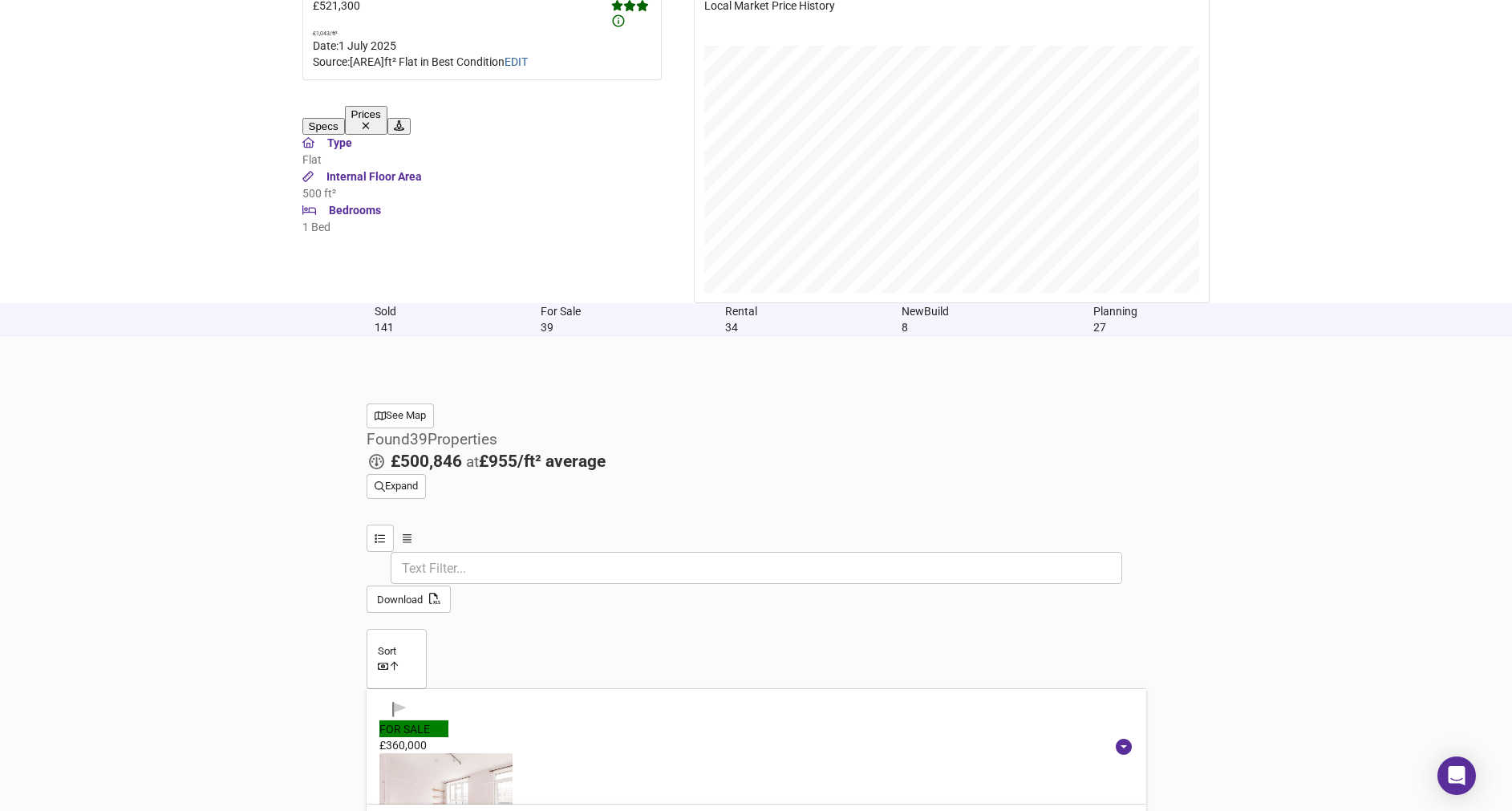scroll, scrollTop: 676, scrollLeft: 0, axis: vertical 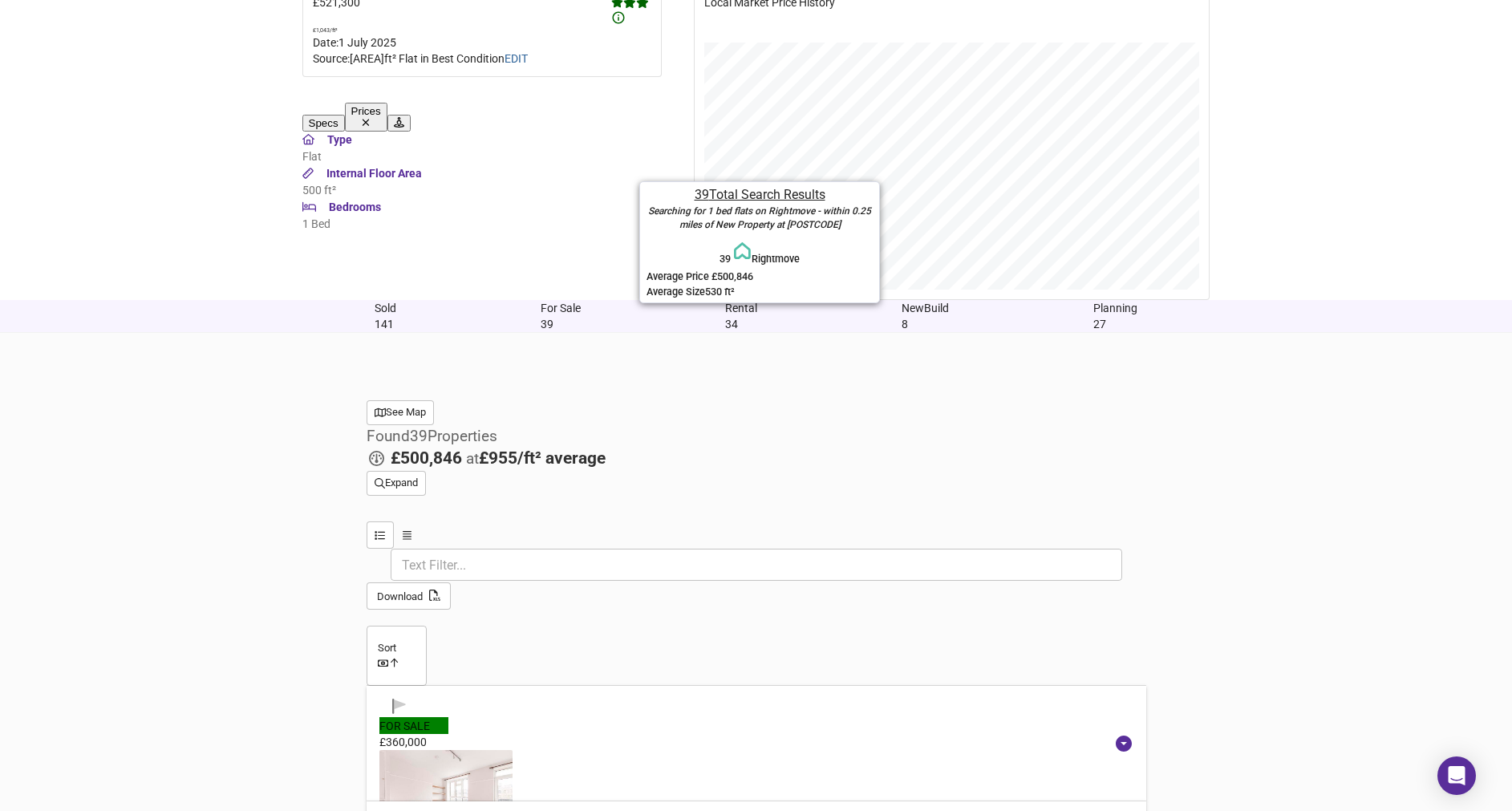click on "Rental" at bounding box center [385, 308] 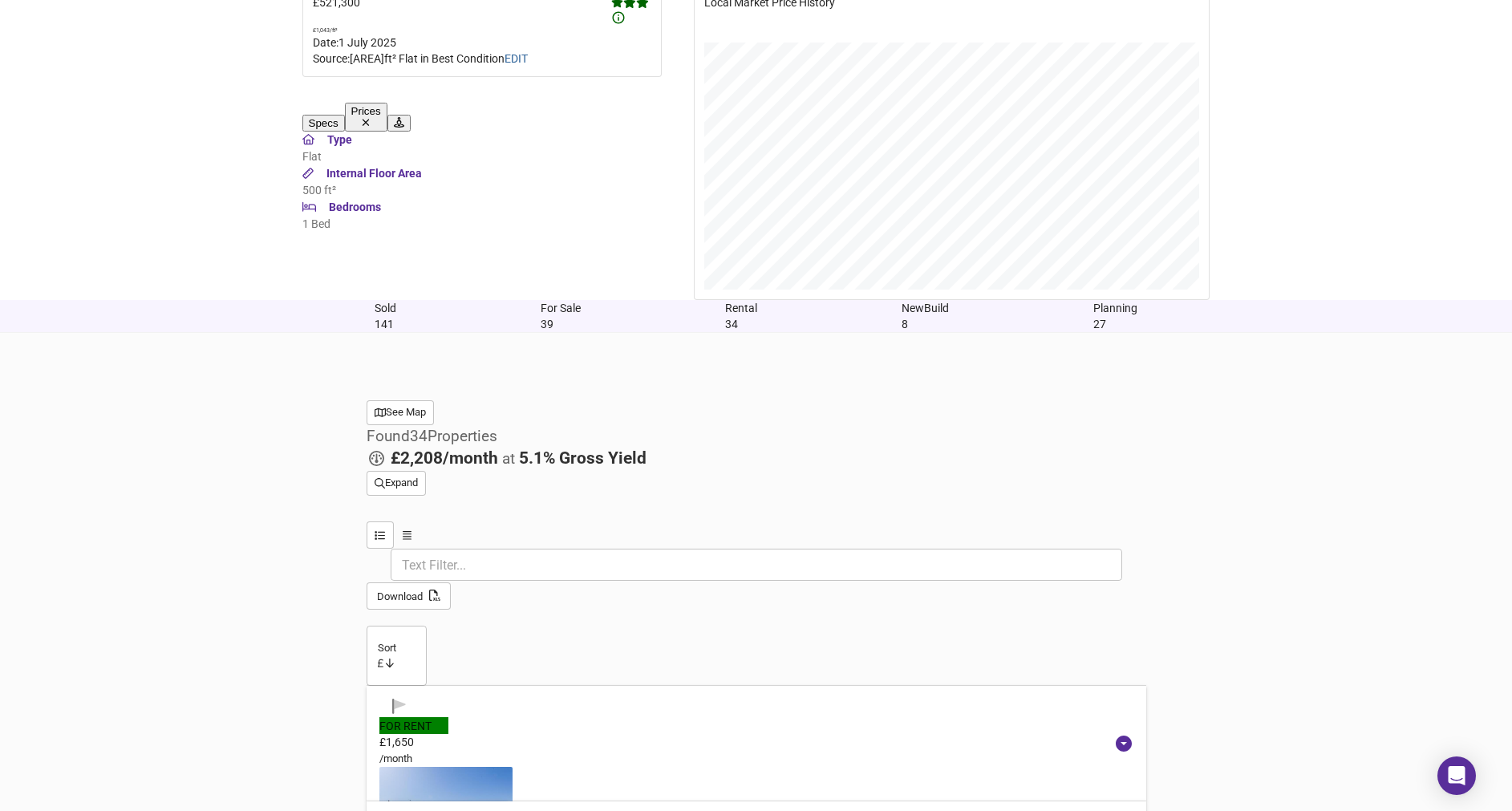 click on "New  Build 8" at bounding box center (925, 316) 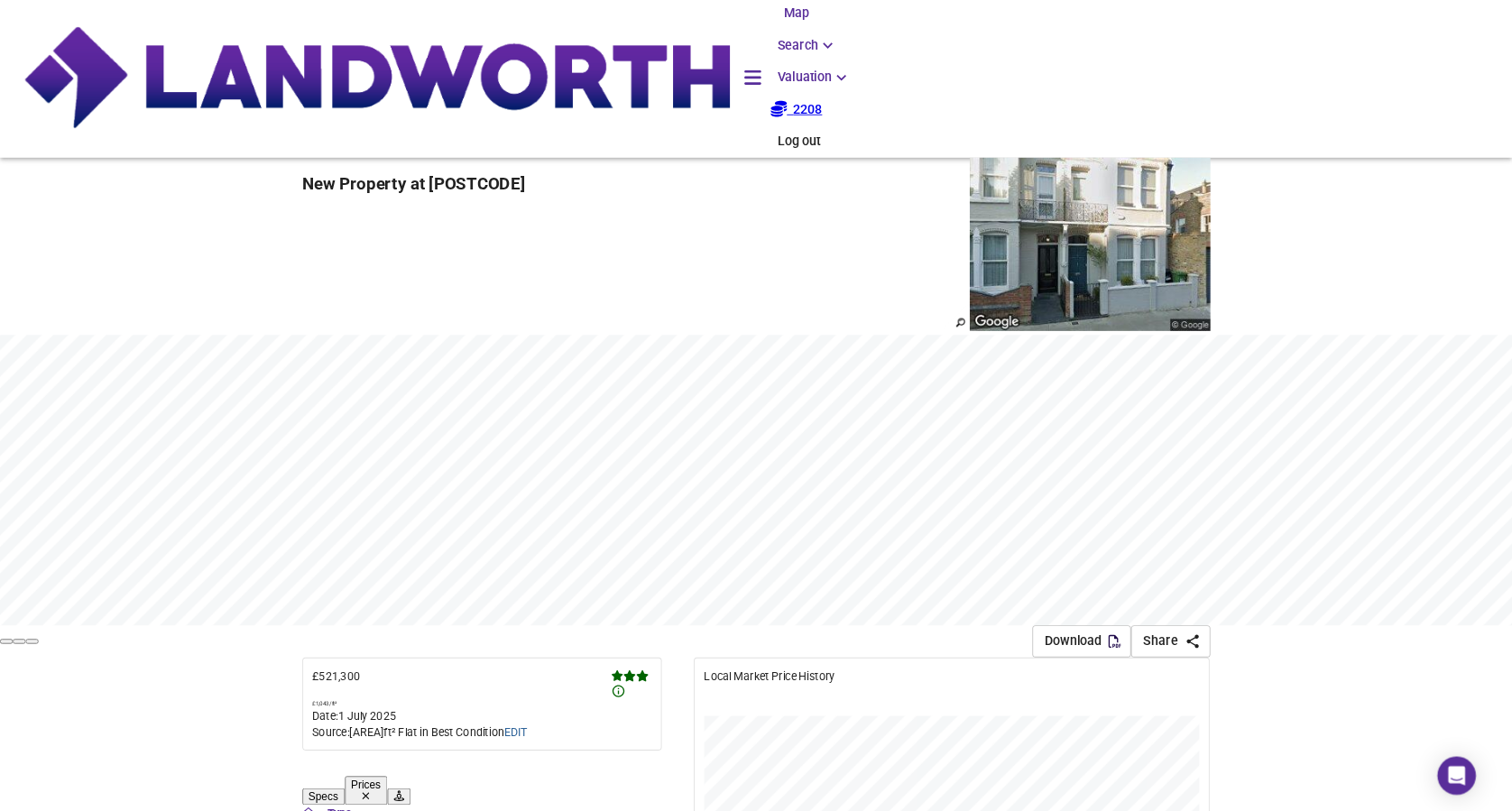 scroll, scrollTop: 0, scrollLeft: 0, axis: both 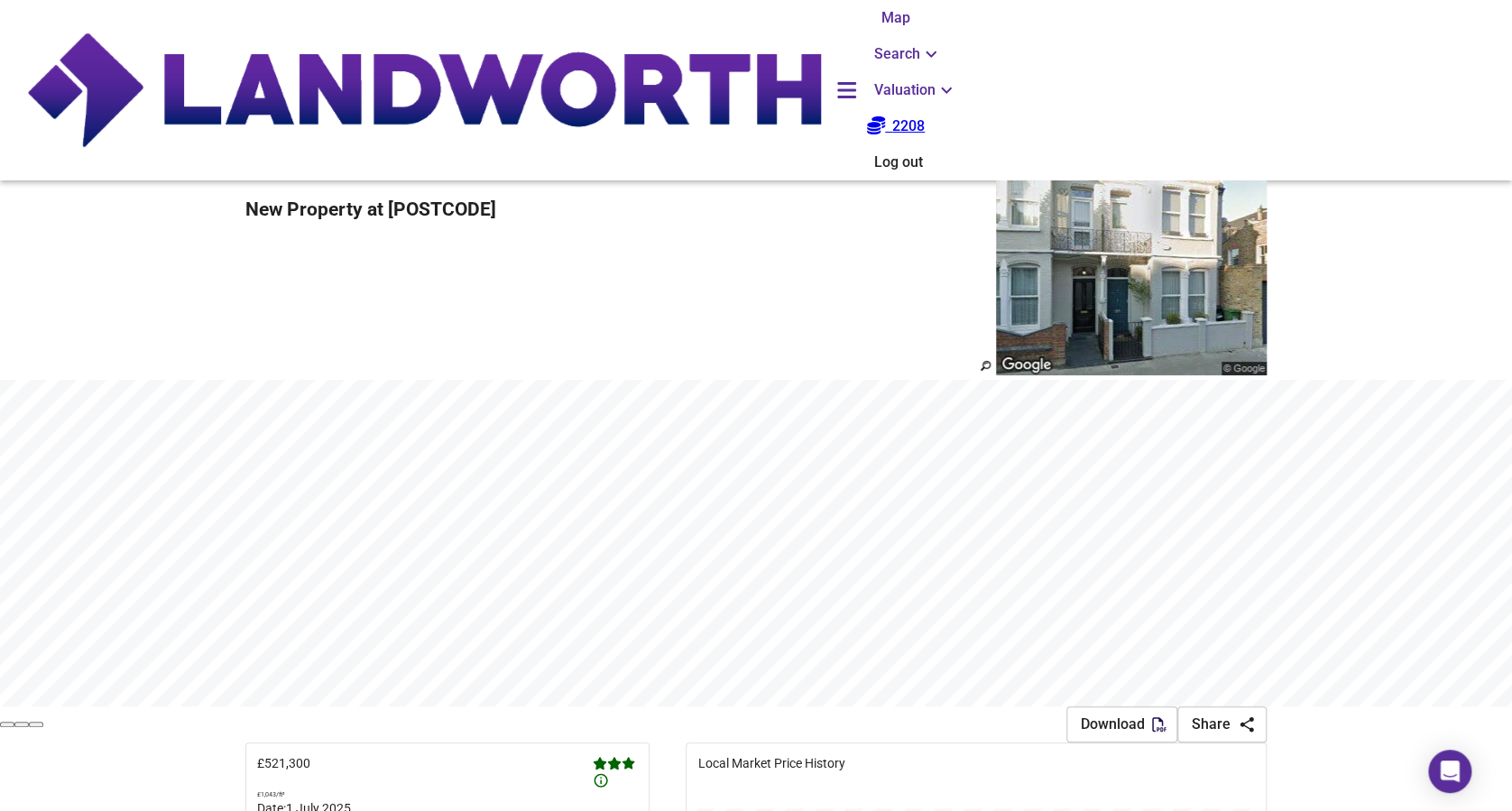 click on "Download" at bounding box center [1121, 724] 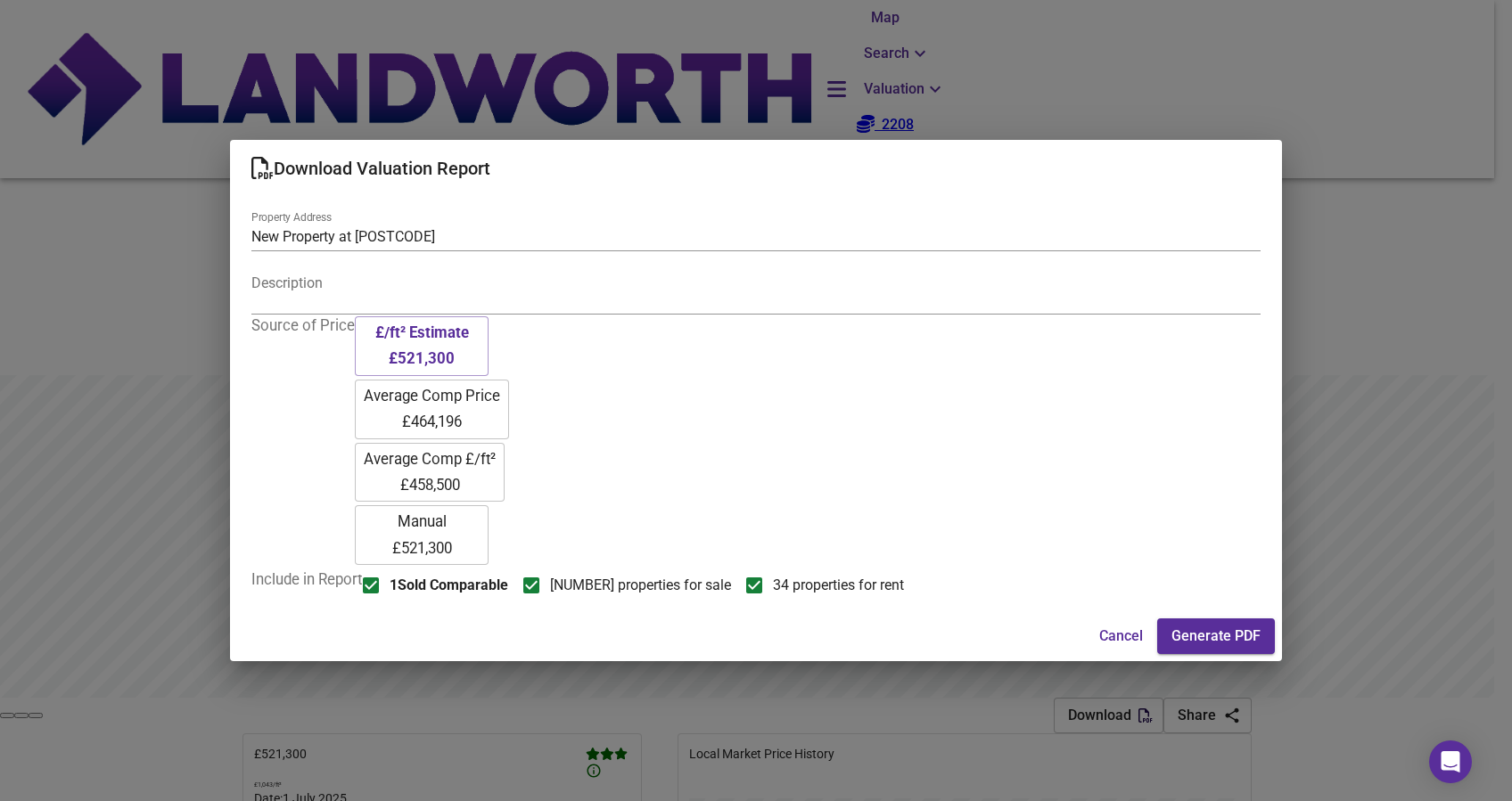 click on "Generate PDF" at bounding box center (1216, 636) 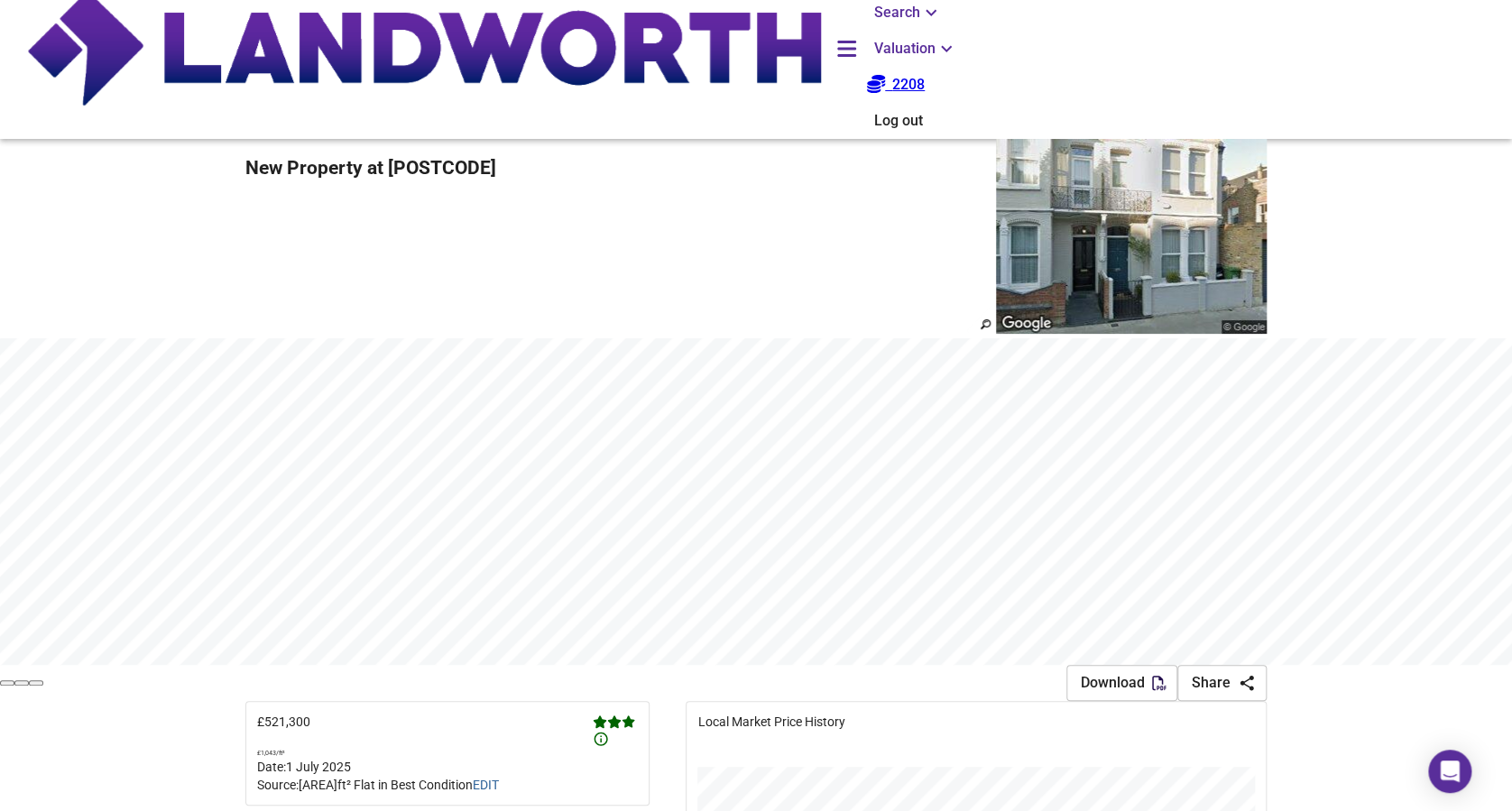 scroll, scrollTop: 0, scrollLeft: 0, axis: both 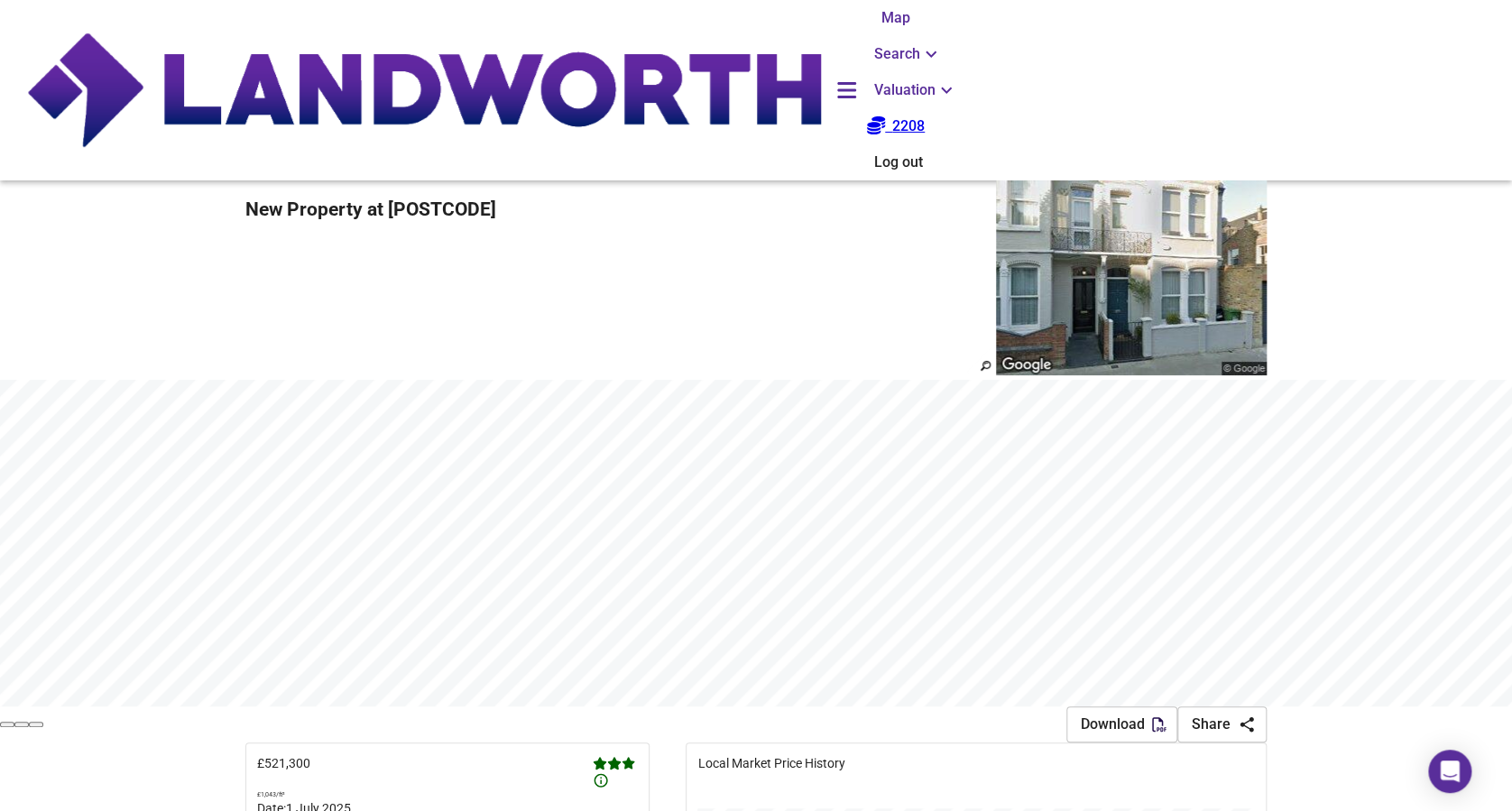 click on "Search" at bounding box center (908, 54) 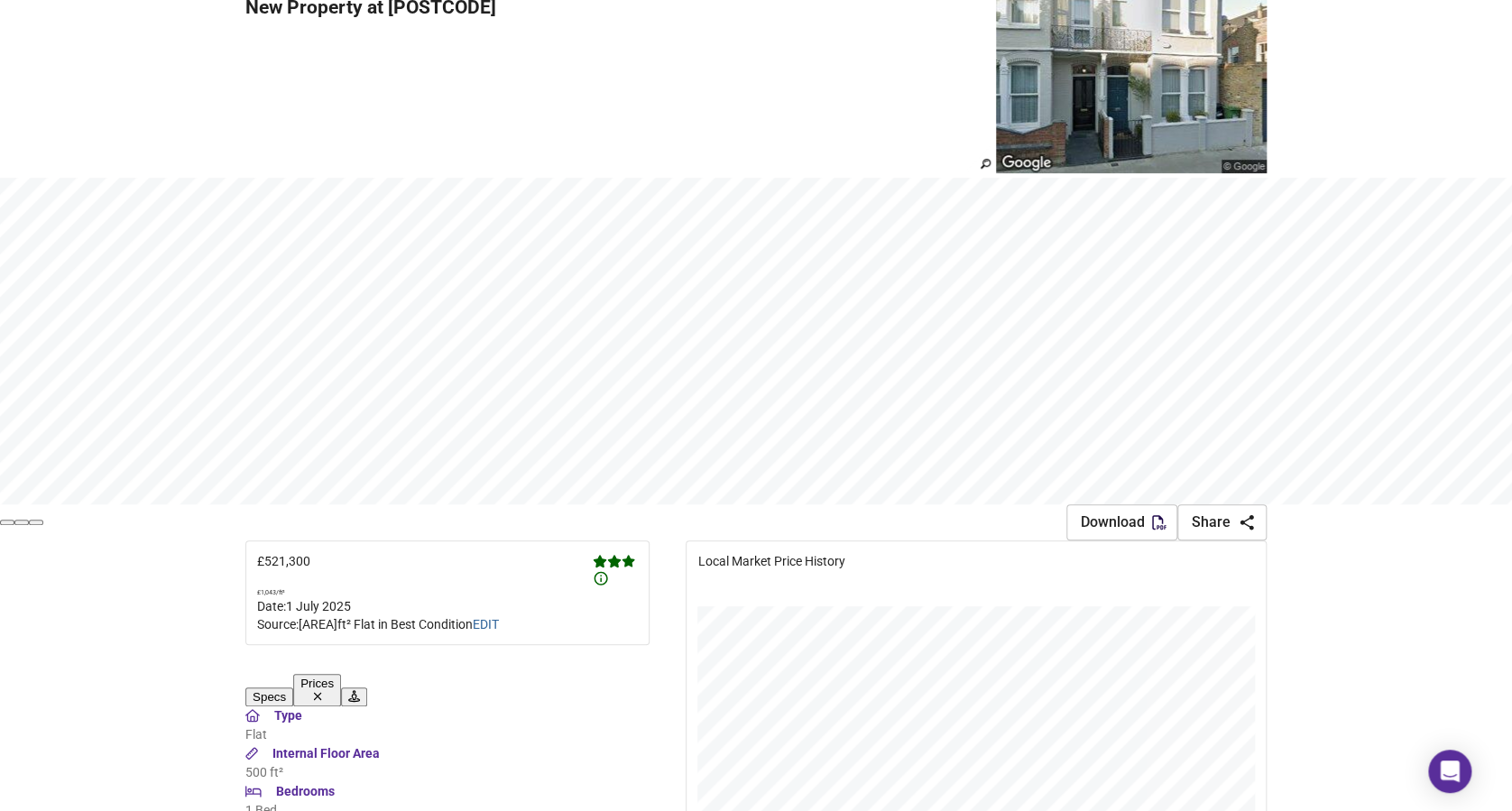 scroll, scrollTop: 601, scrollLeft: 0, axis: vertical 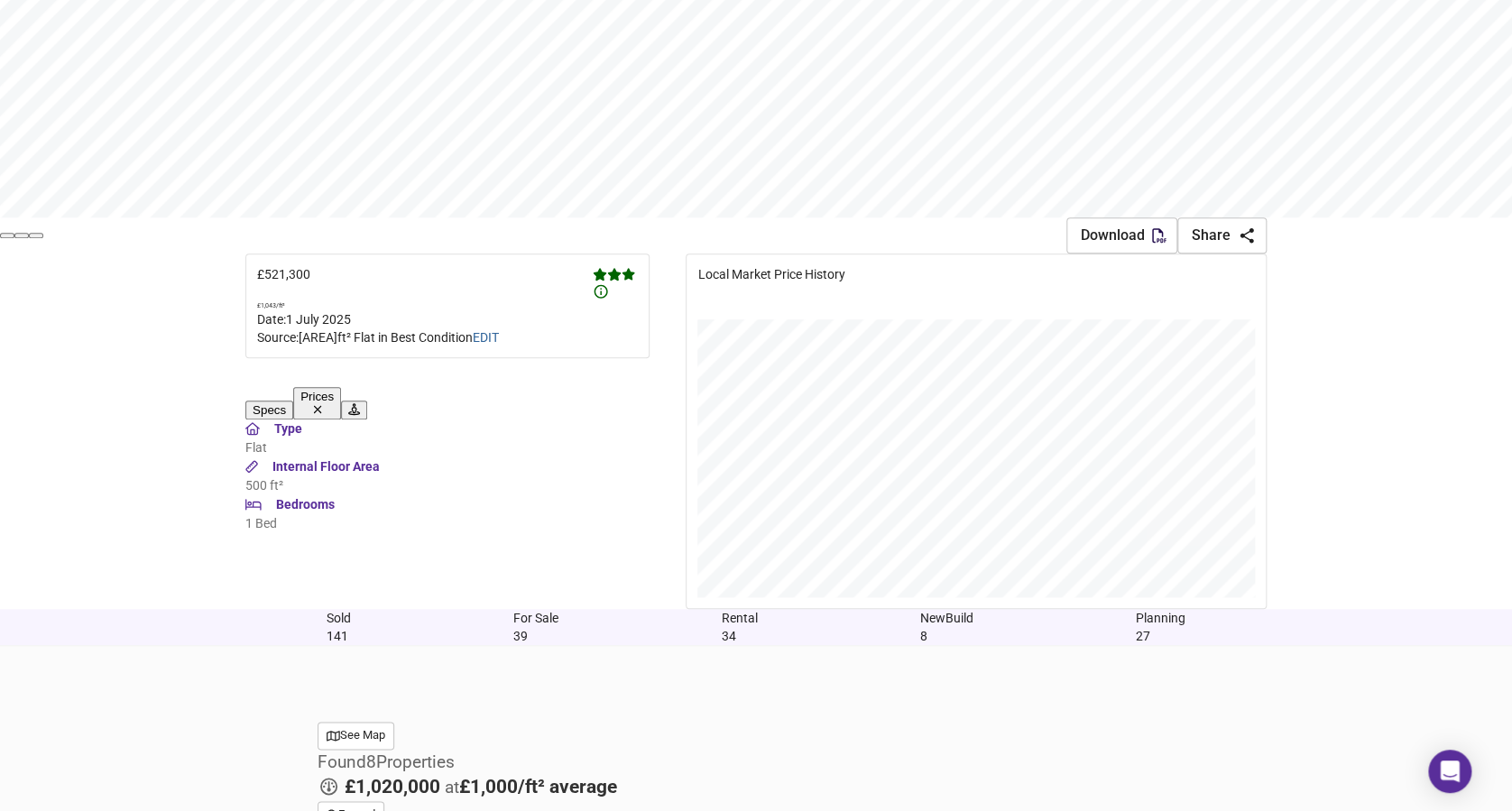 click on "Download" at bounding box center [355, 964] 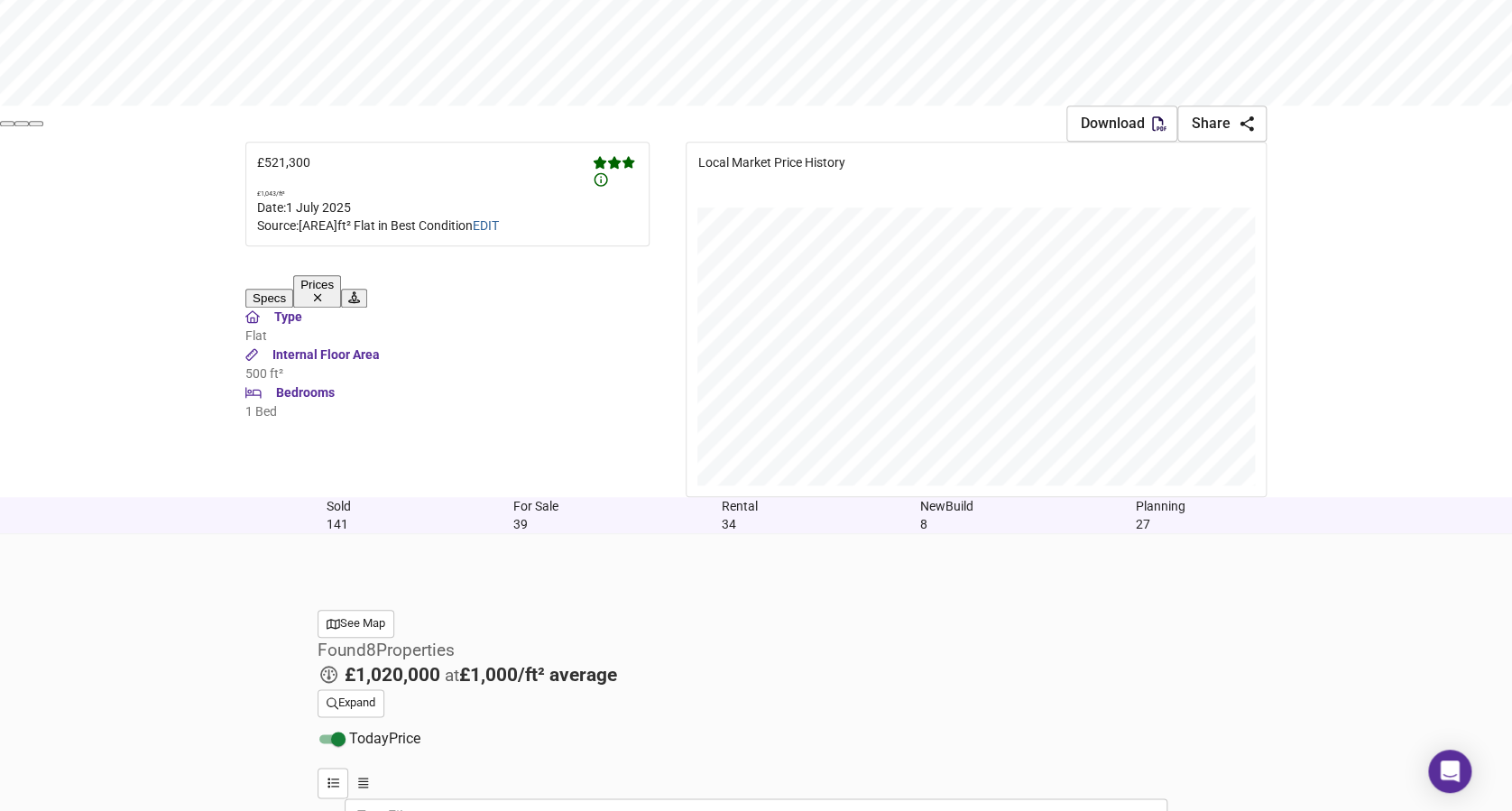 scroll, scrollTop: 0, scrollLeft: 0, axis: both 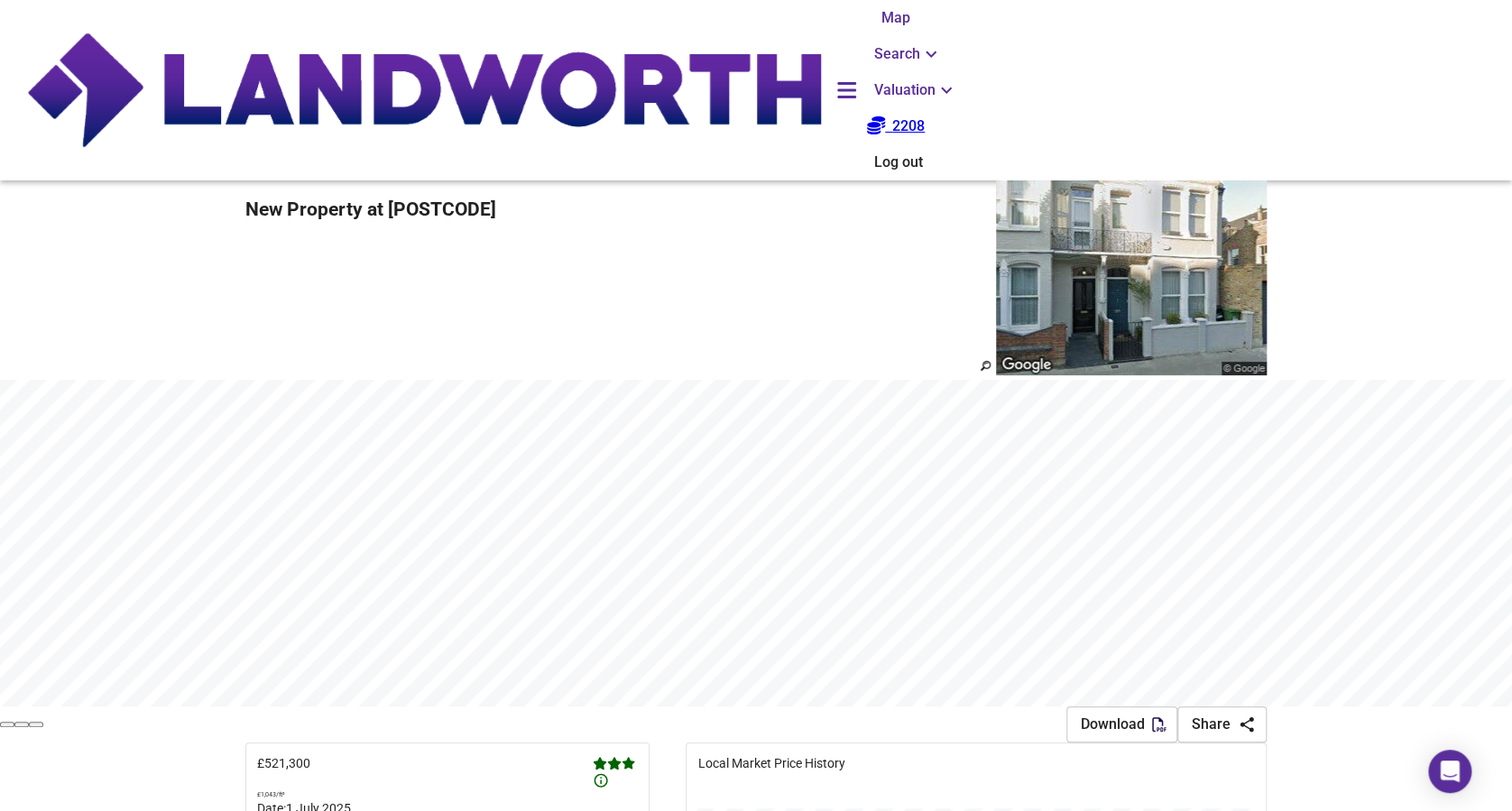 click at bounding box center (931, 54) 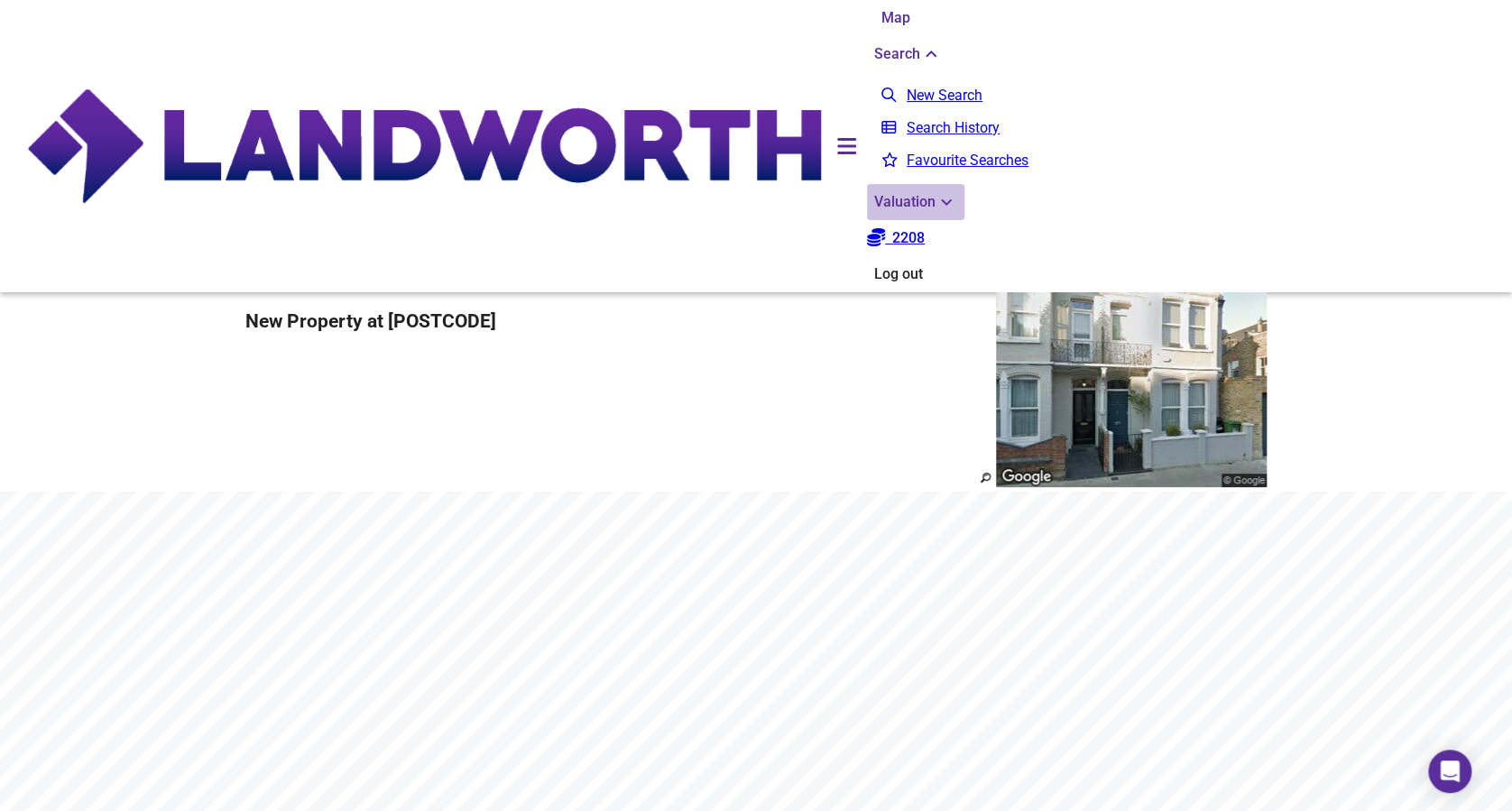 click at bounding box center [931, 54] 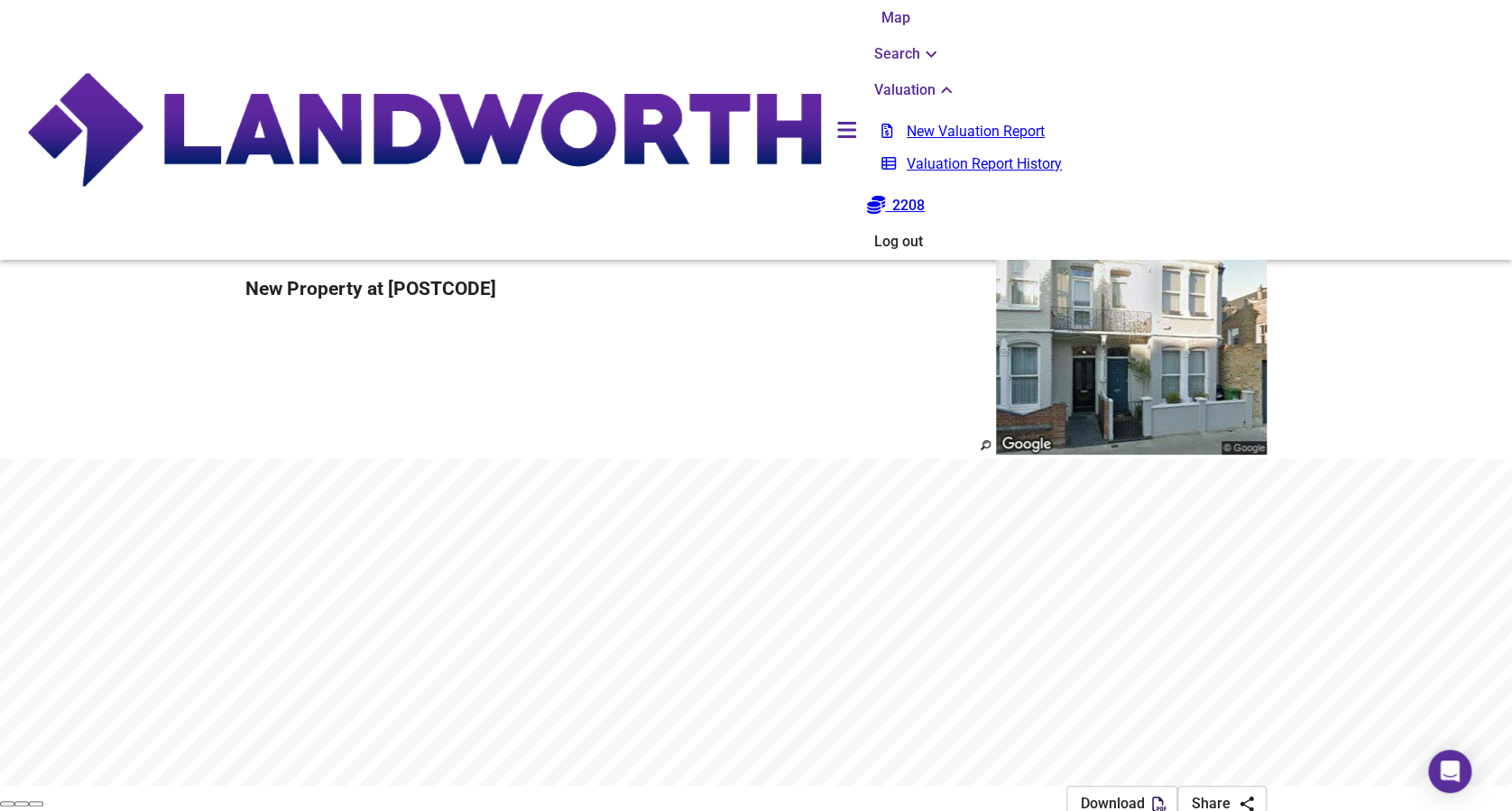click on "£ [PRICE] £[PRICE]/ft² Date: [DATE] Source: [PROPERTY_TYPE] in Best Condition EDIT Specs Prices Type Flat Internal Floor Area [AREA] ft² Bedrooms [BEDROOMS] Bed Local Market Price History" at bounding box center (756, 1000) 